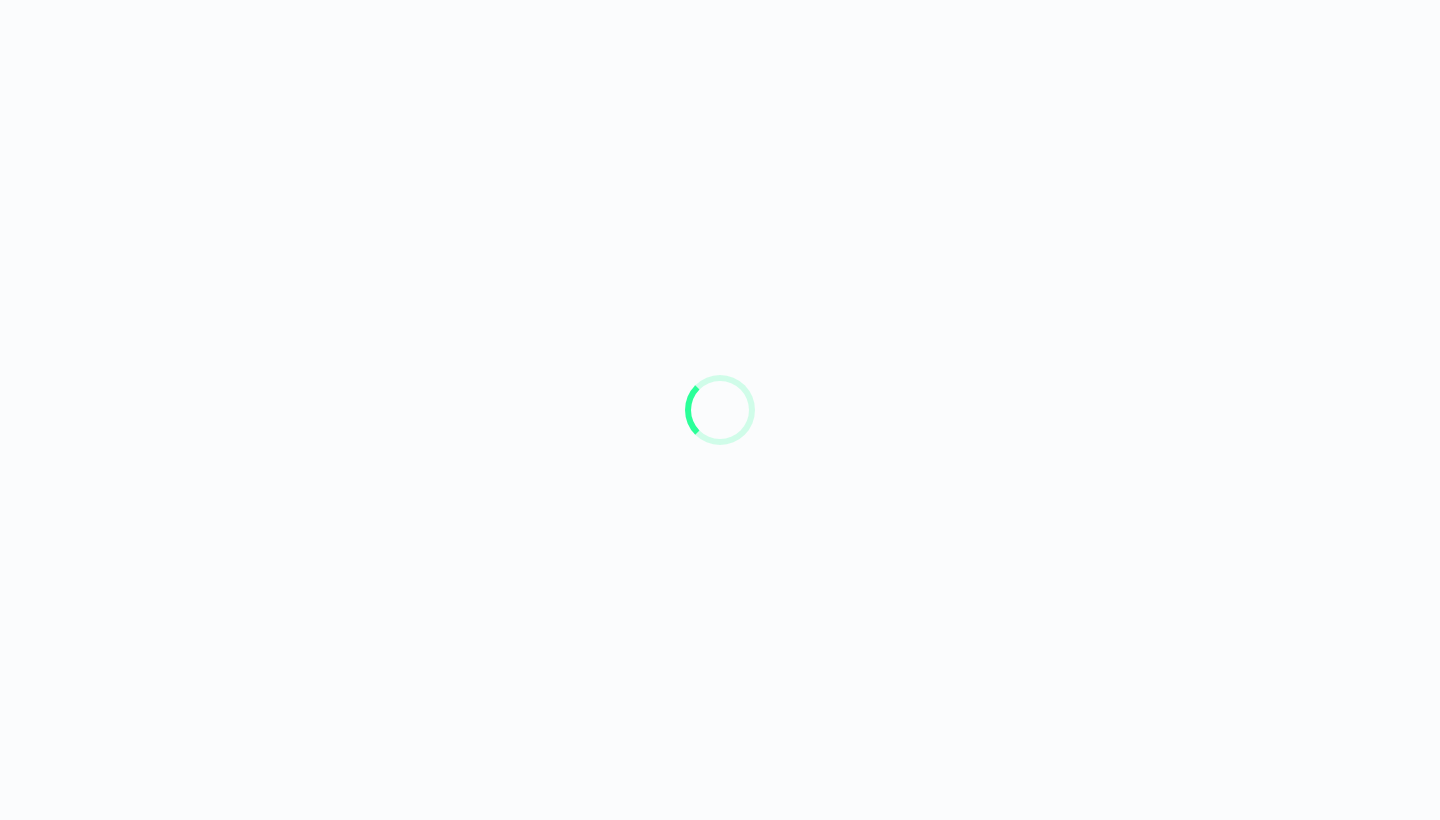 scroll, scrollTop: 0, scrollLeft: 0, axis: both 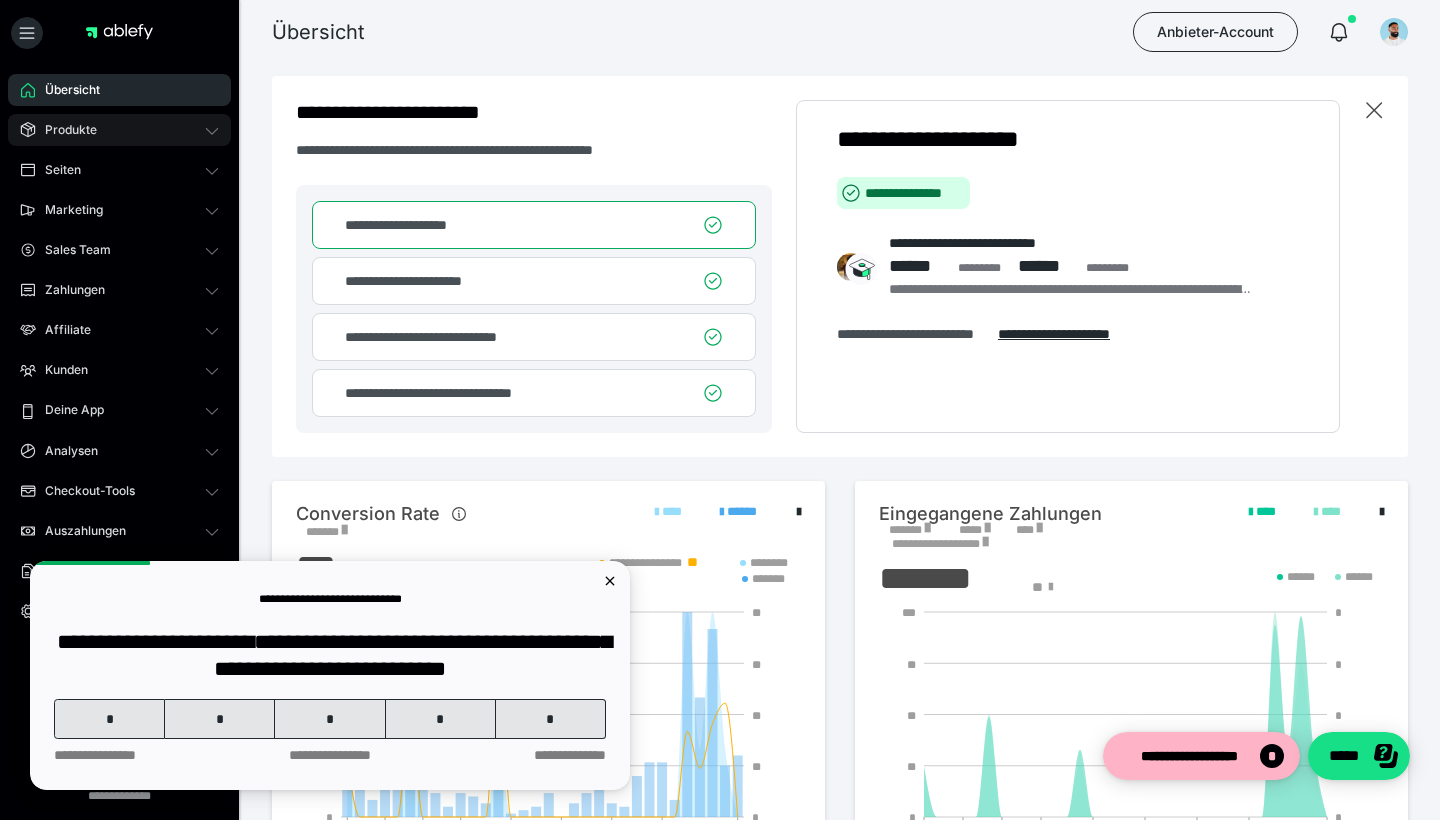 click on "Produkte" at bounding box center [119, 130] 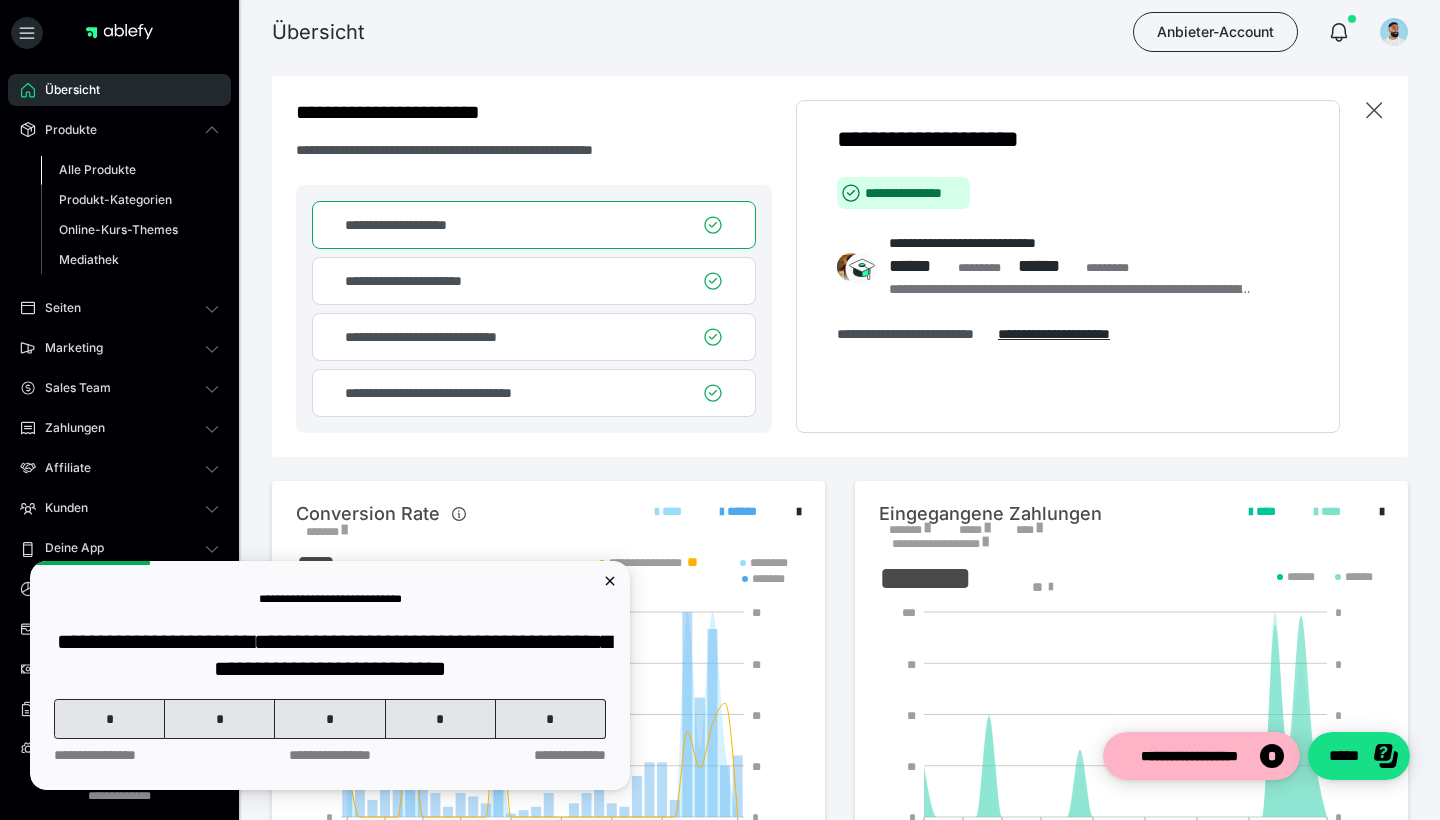 click on "Alle Produkte" at bounding box center [97, 169] 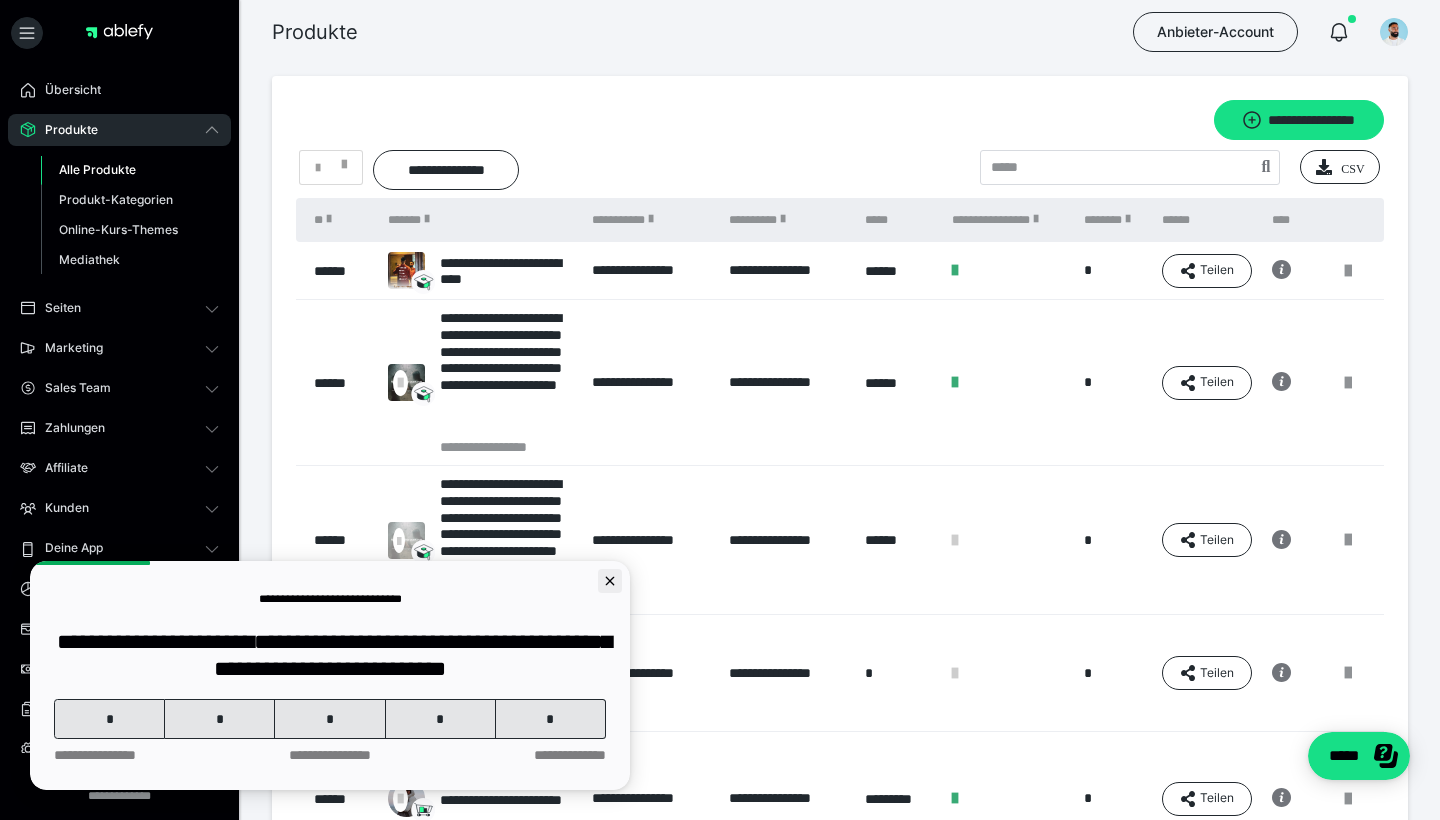 click 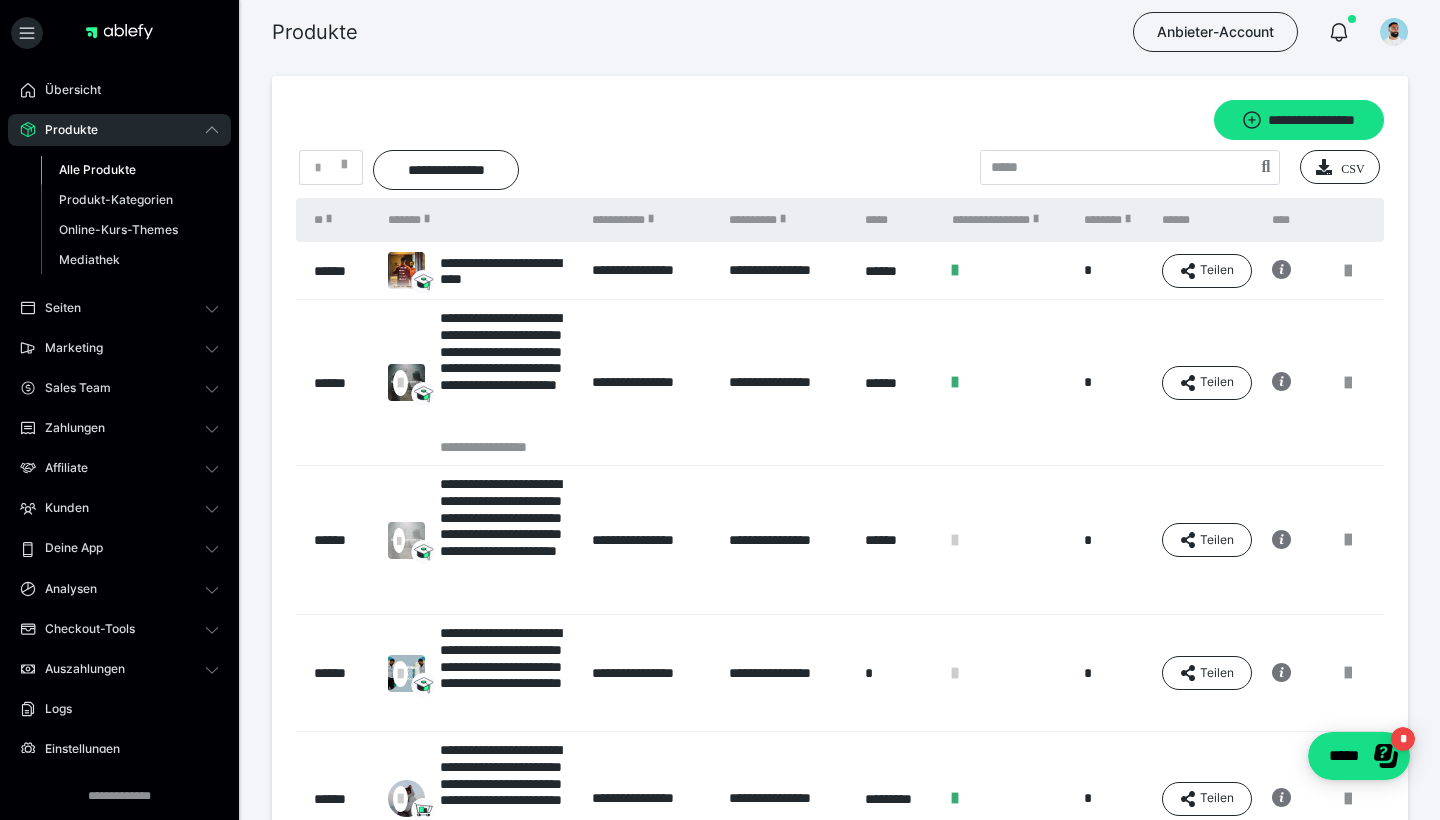 scroll, scrollTop: 0, scrollLeft: 0, axis: both 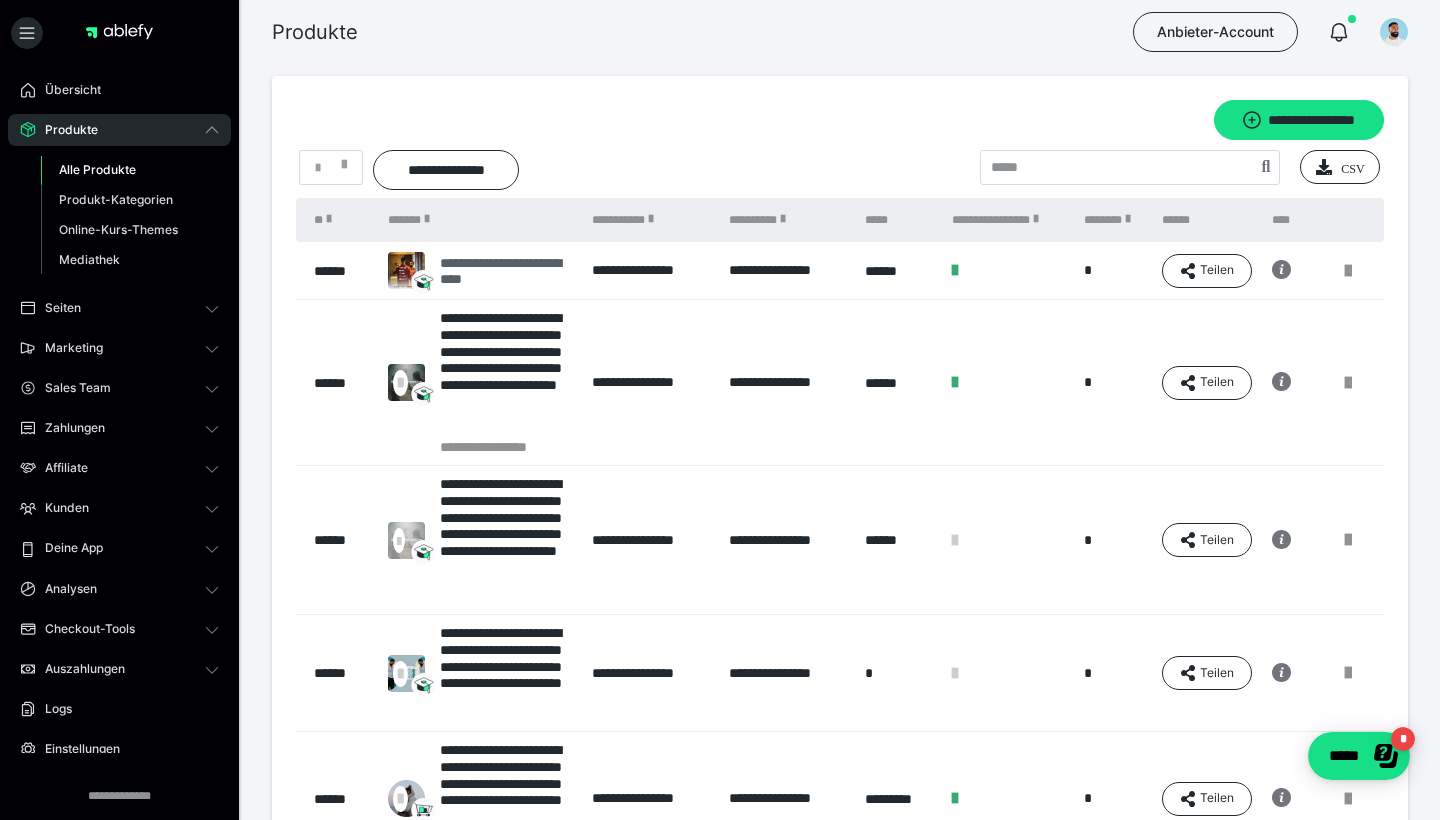 click on "**********" at bounding box center [506, 271] 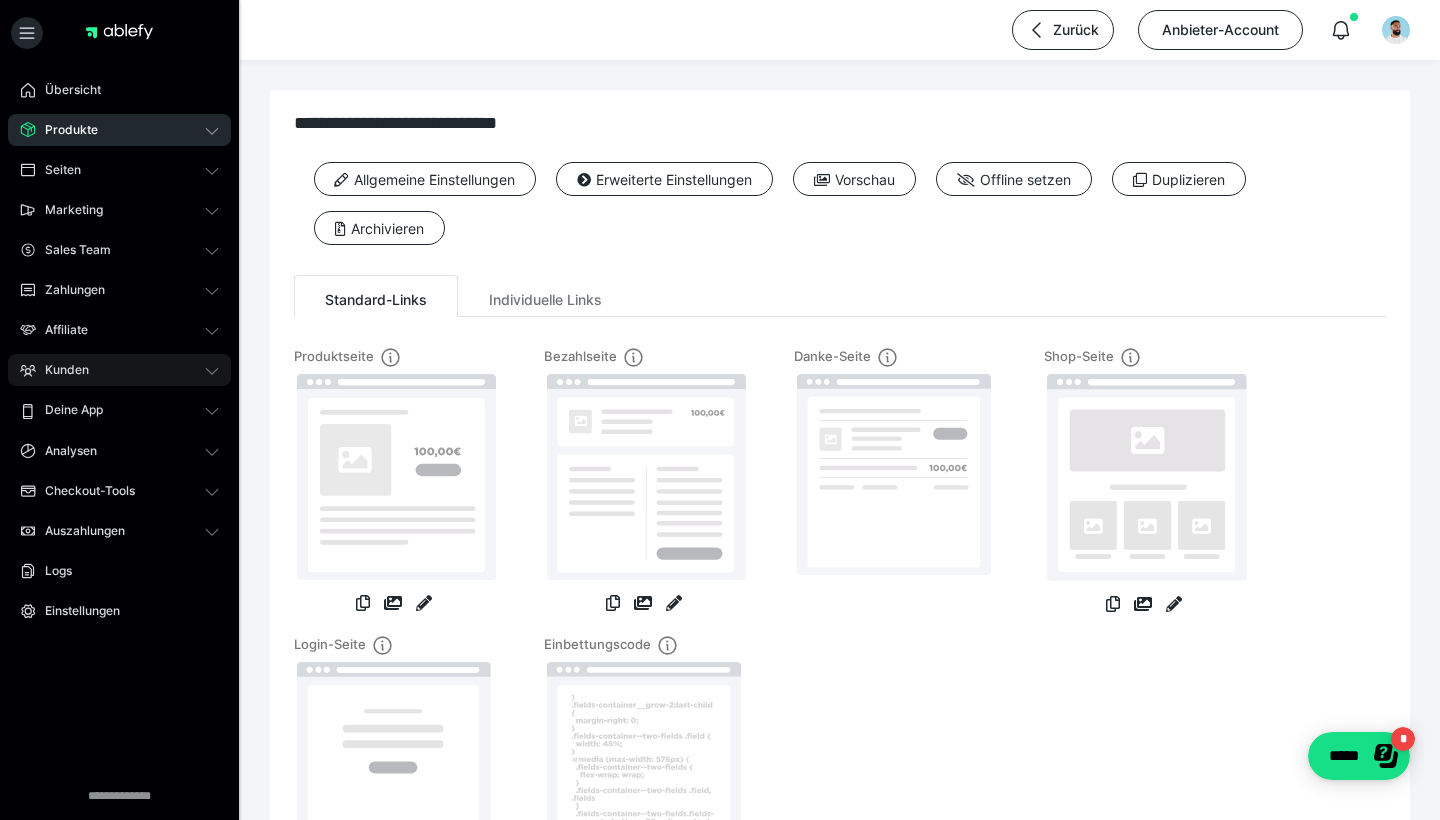 click on "Kunden" at bounding box center [60, 370] 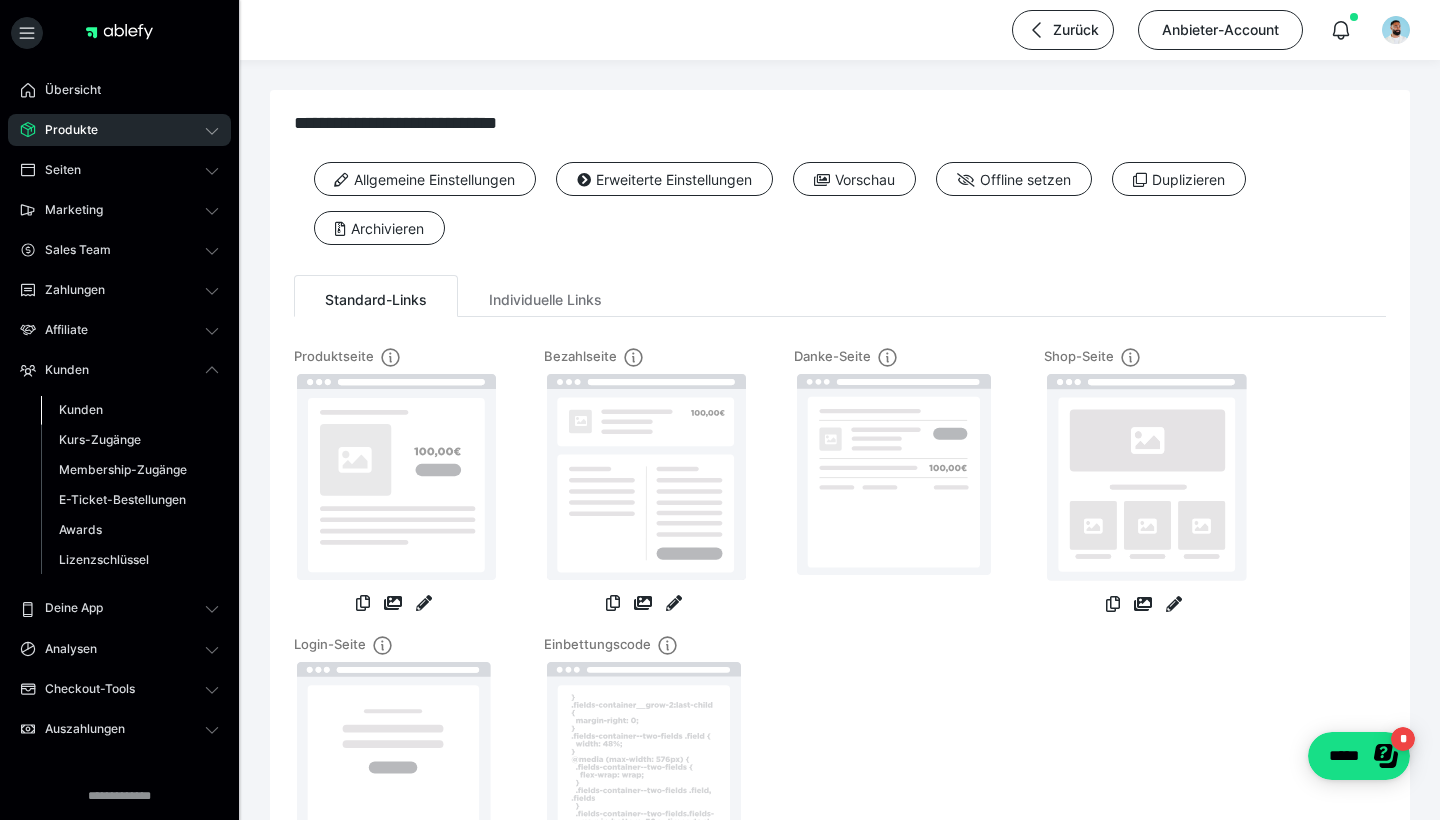 click on "Kunden" at bounding box center (130, 410) 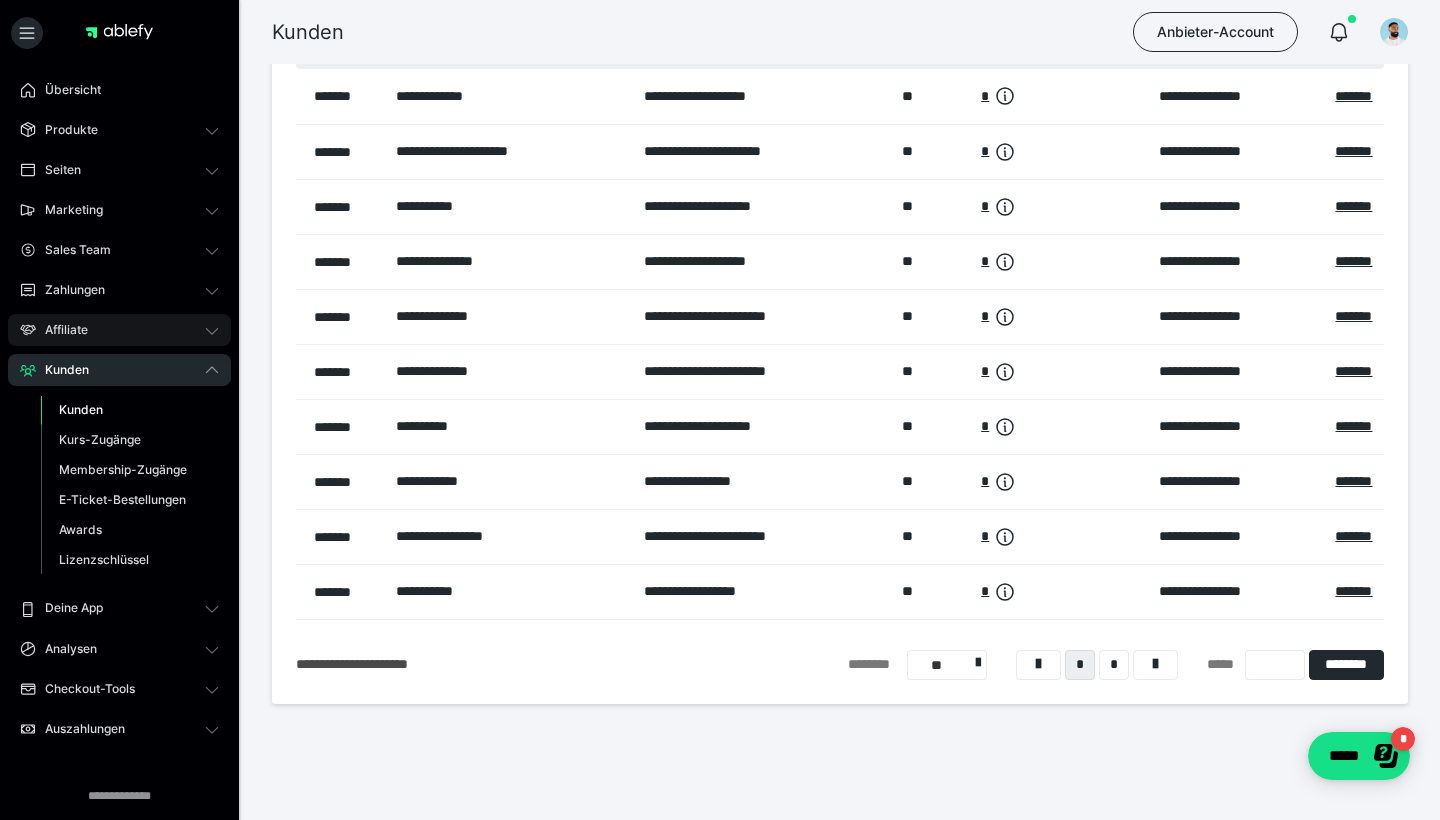 scroll, scrollTop: 168, scrollLeft: 0, axis: vertical 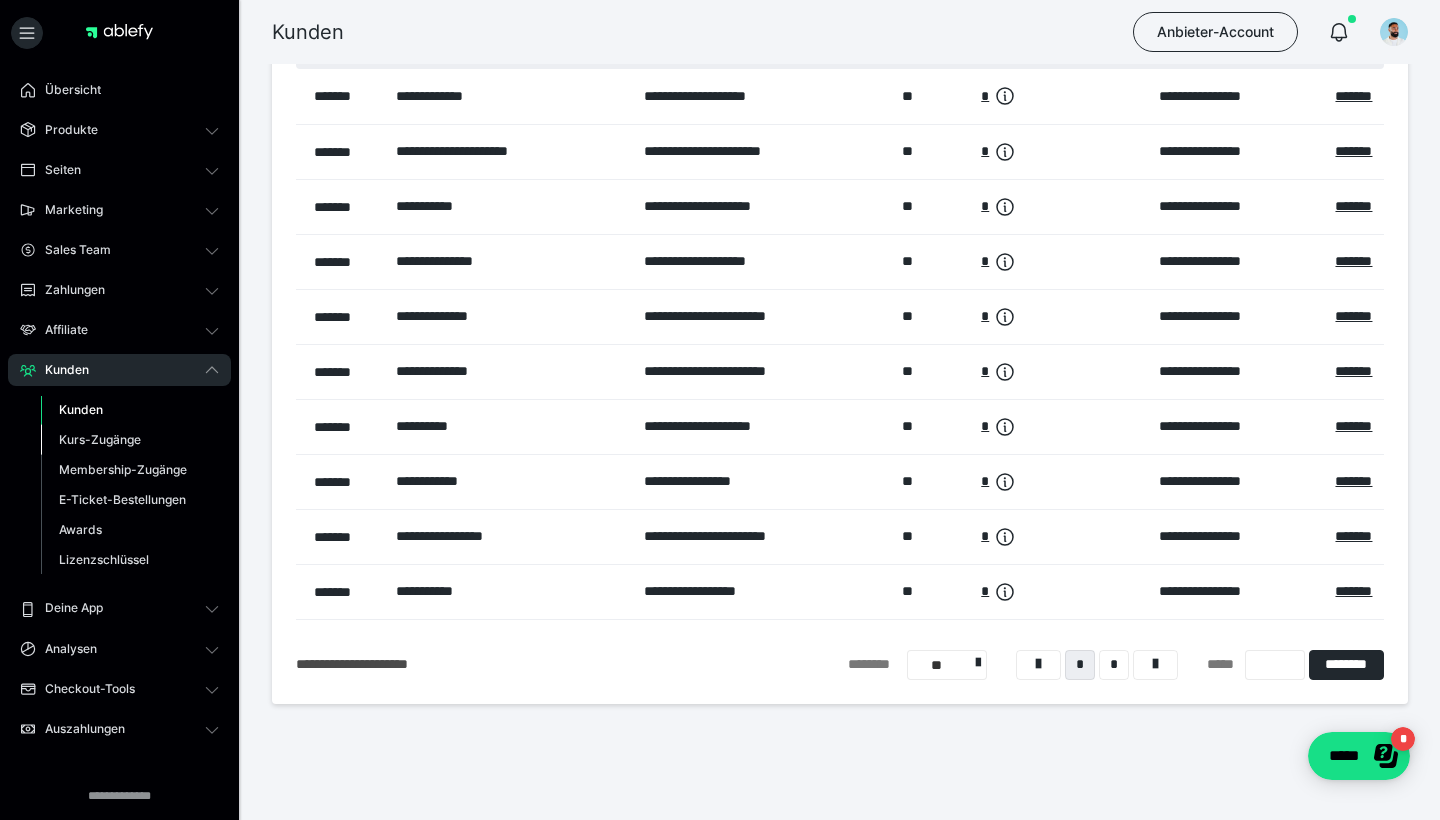 click on "Kurs-Zugänge" at bounding box center [100, 439] 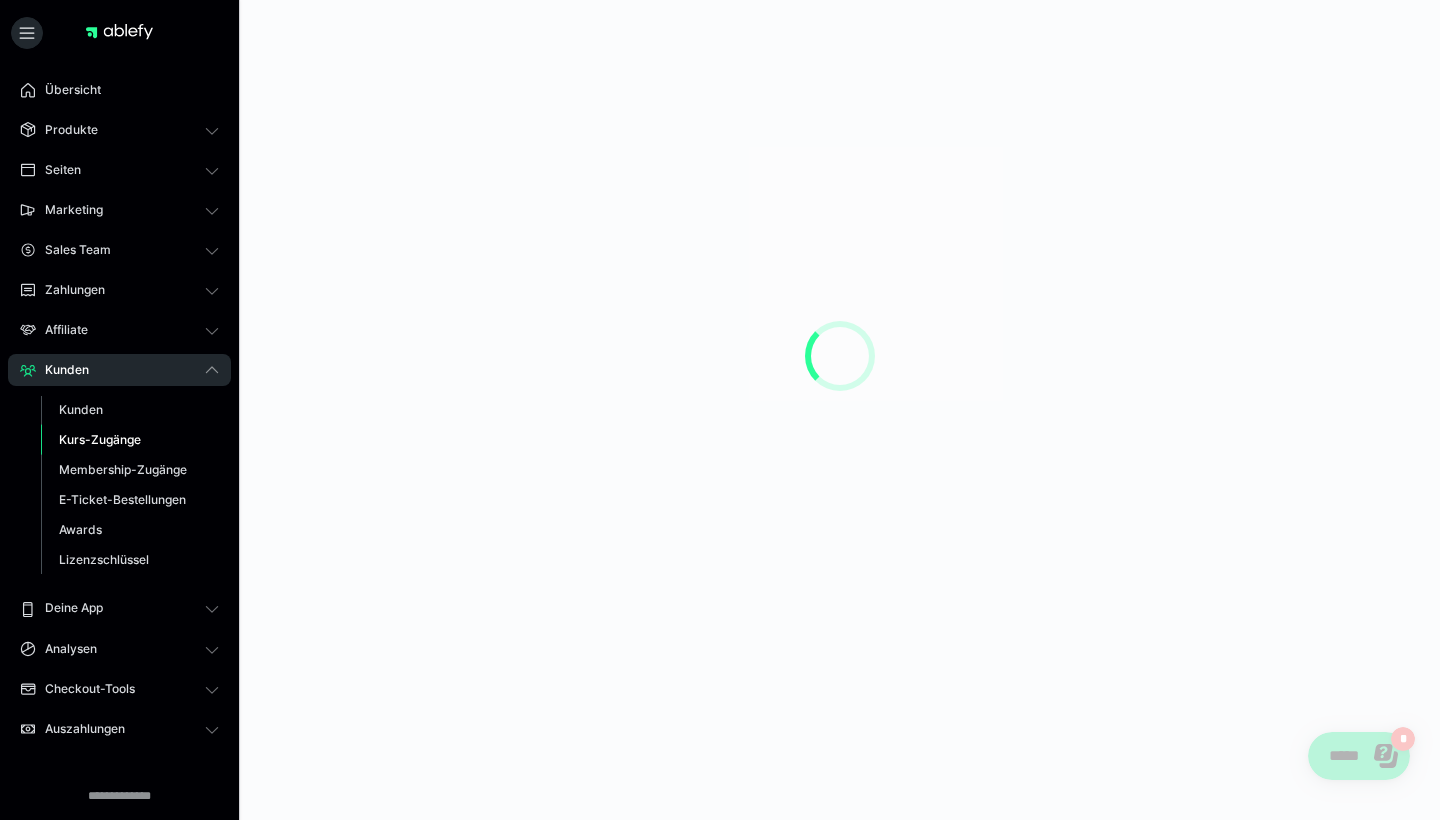 scroll, scrollTop: 0, scrollLeft: 0, axis: both 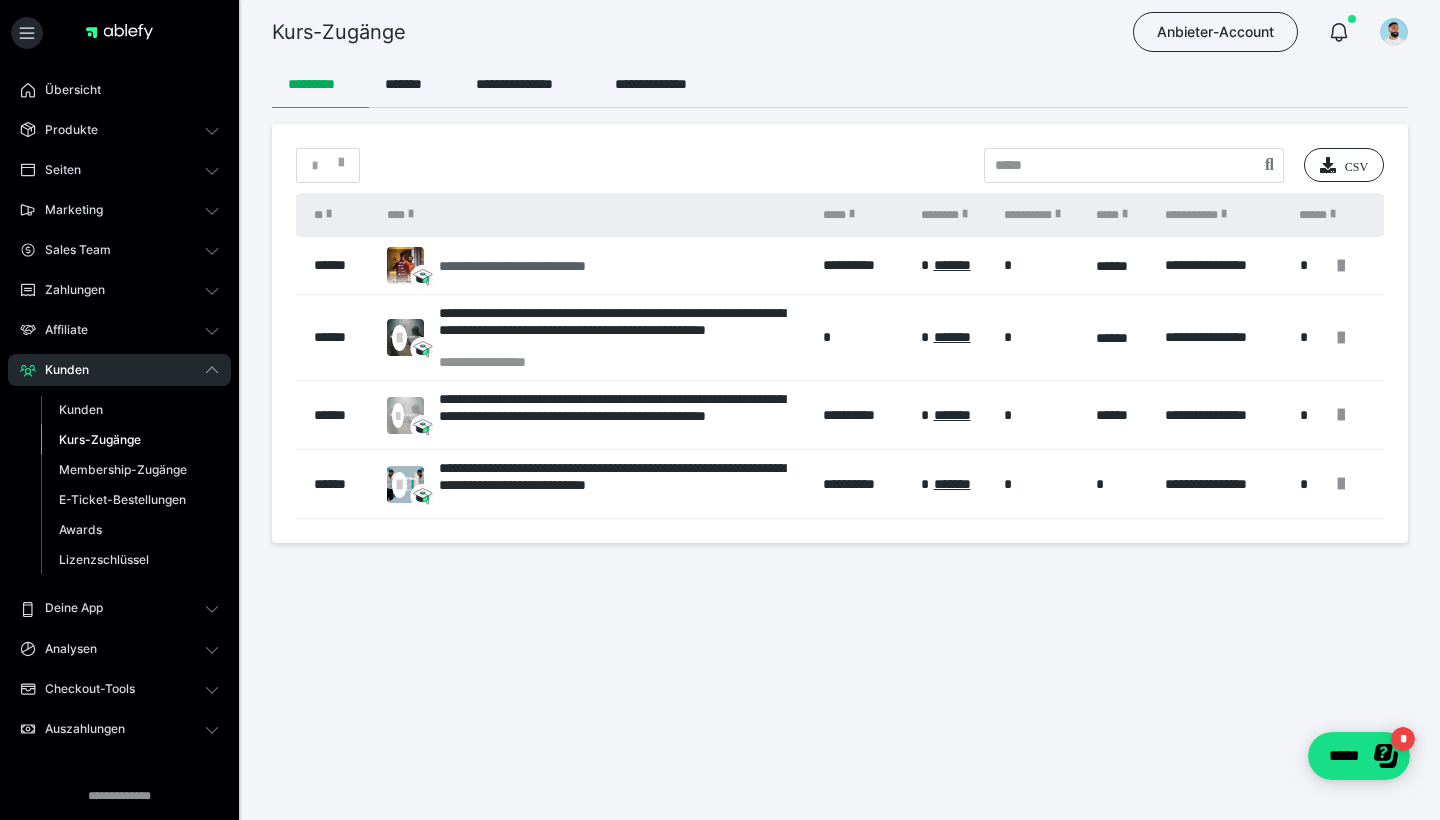 click on "**********" at bounding box center (545, 266) 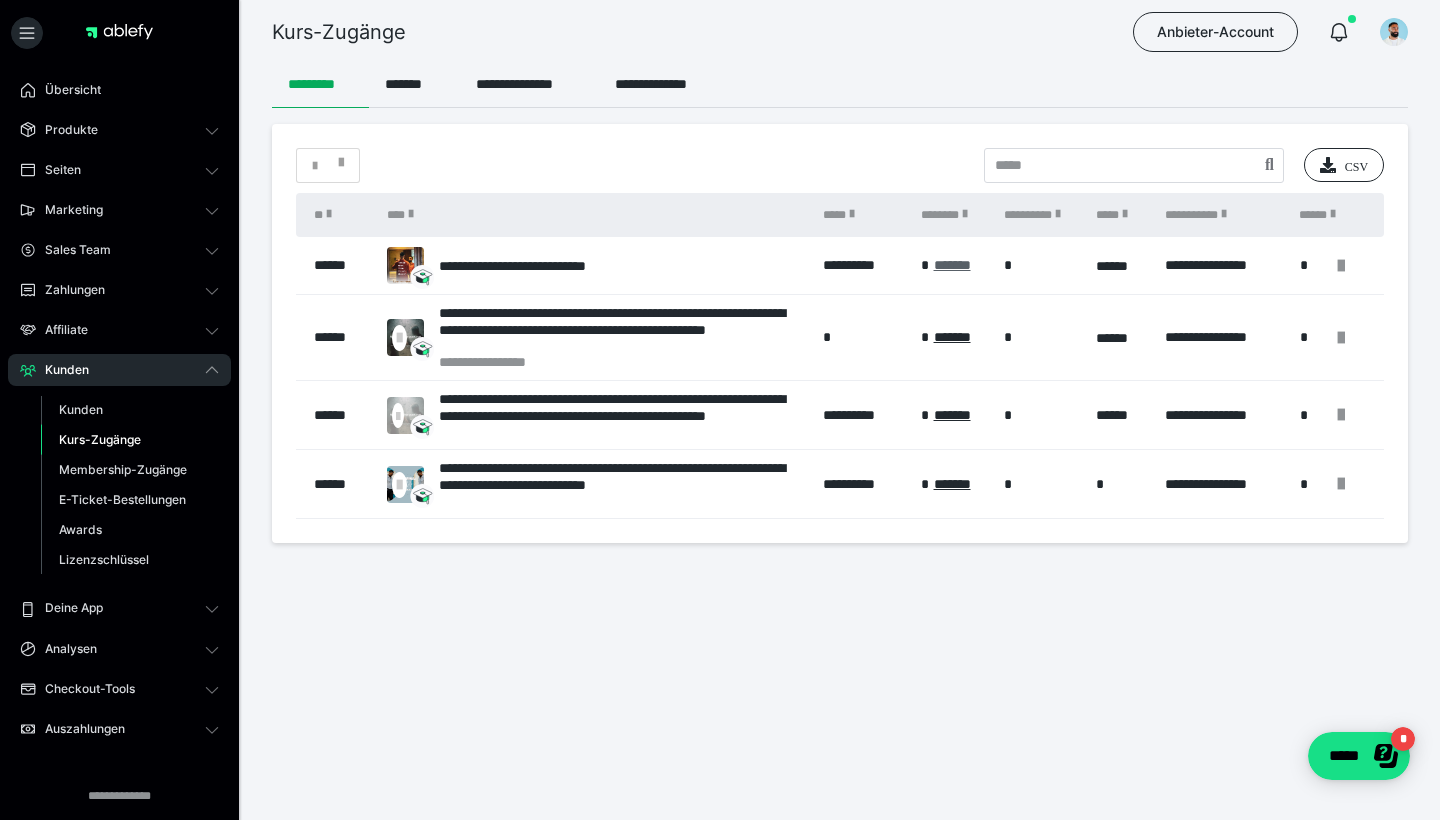 click on "*******" at bounding box center [952, 265] 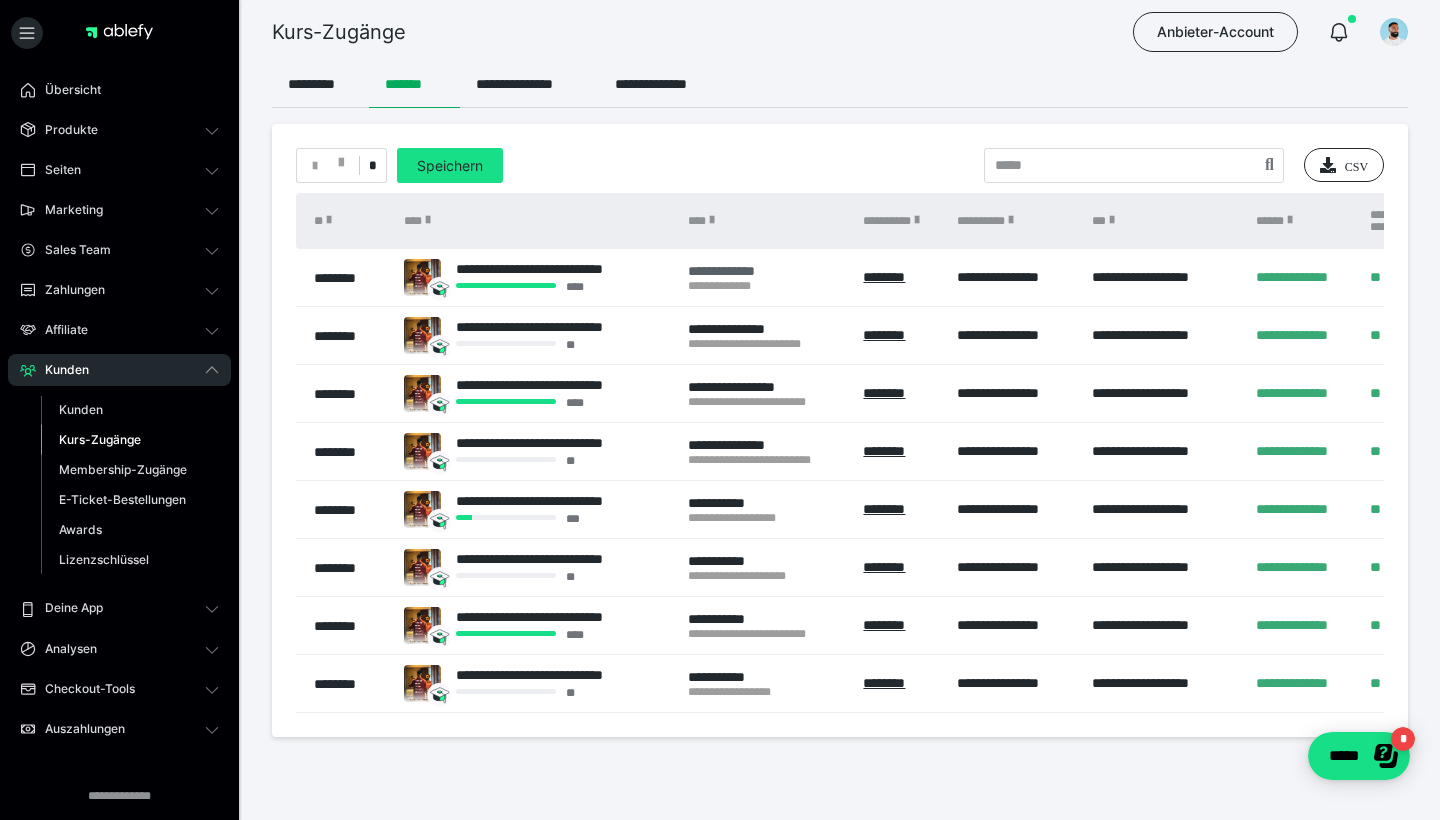 click on "[FIRST] [LAST]" at bounding box center [730, 278] 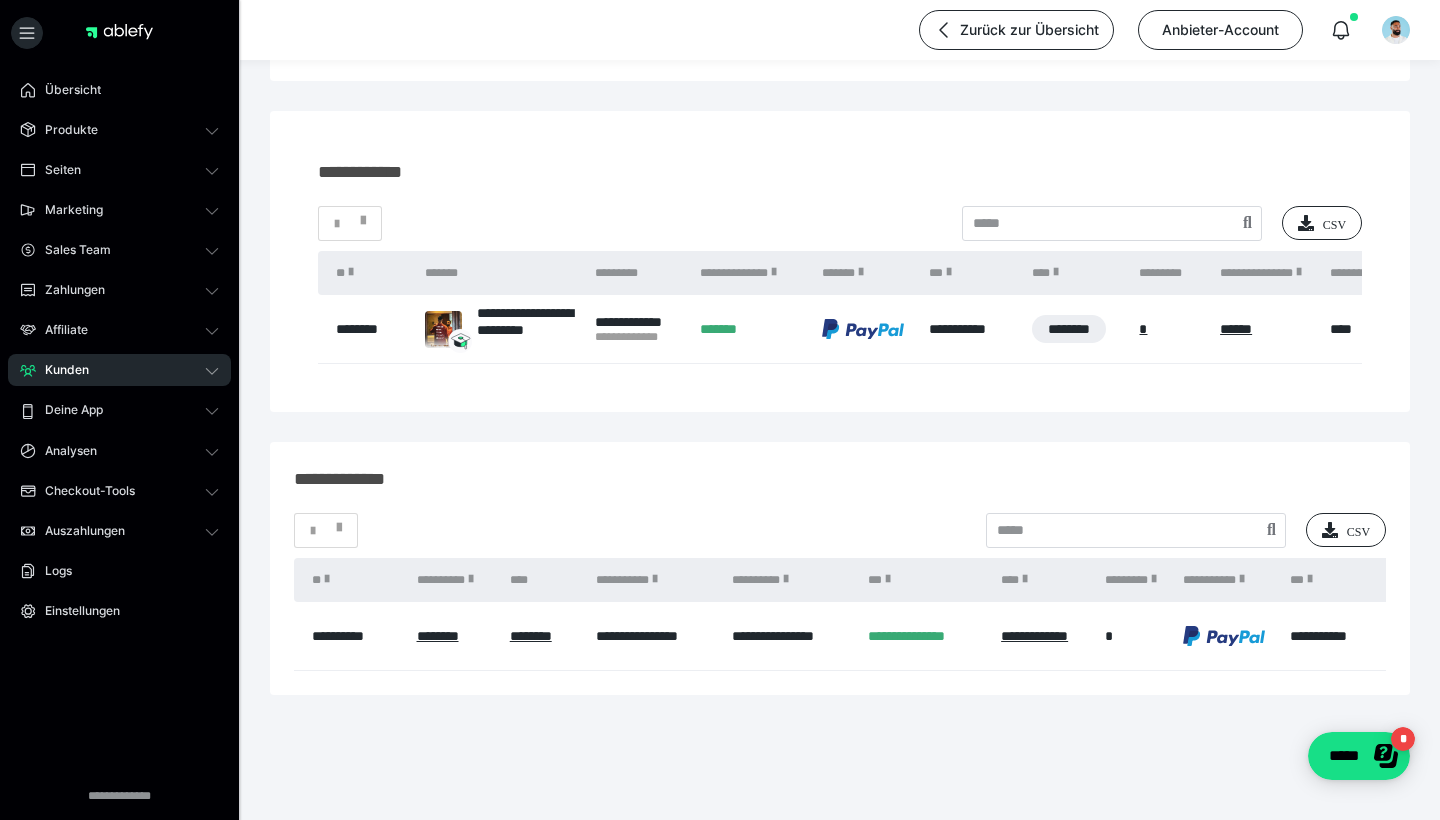 scroll, scrollTop: 132, scrollLeft: 0, axis: vertical 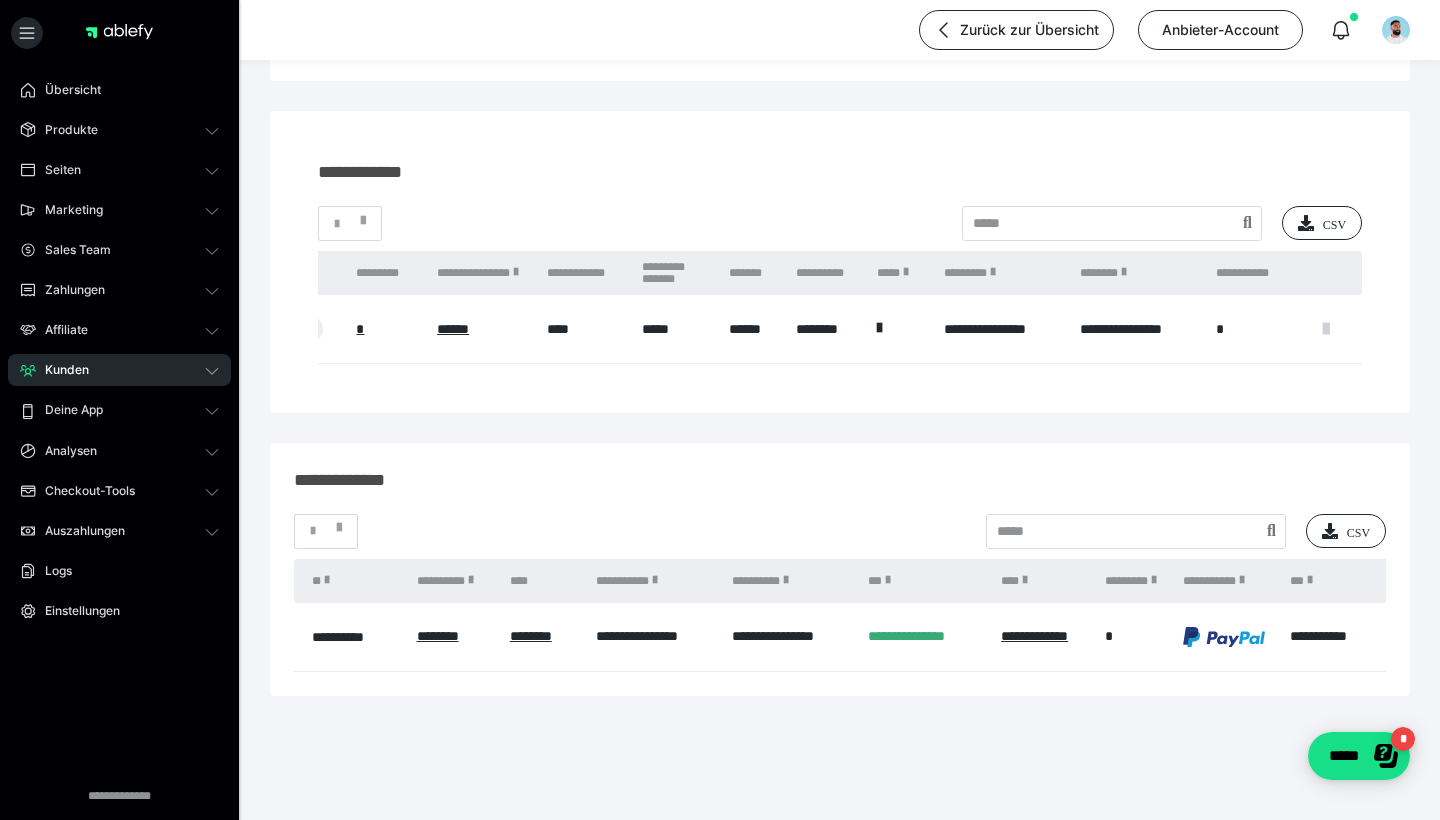 click at bounding box center (1326, 329) 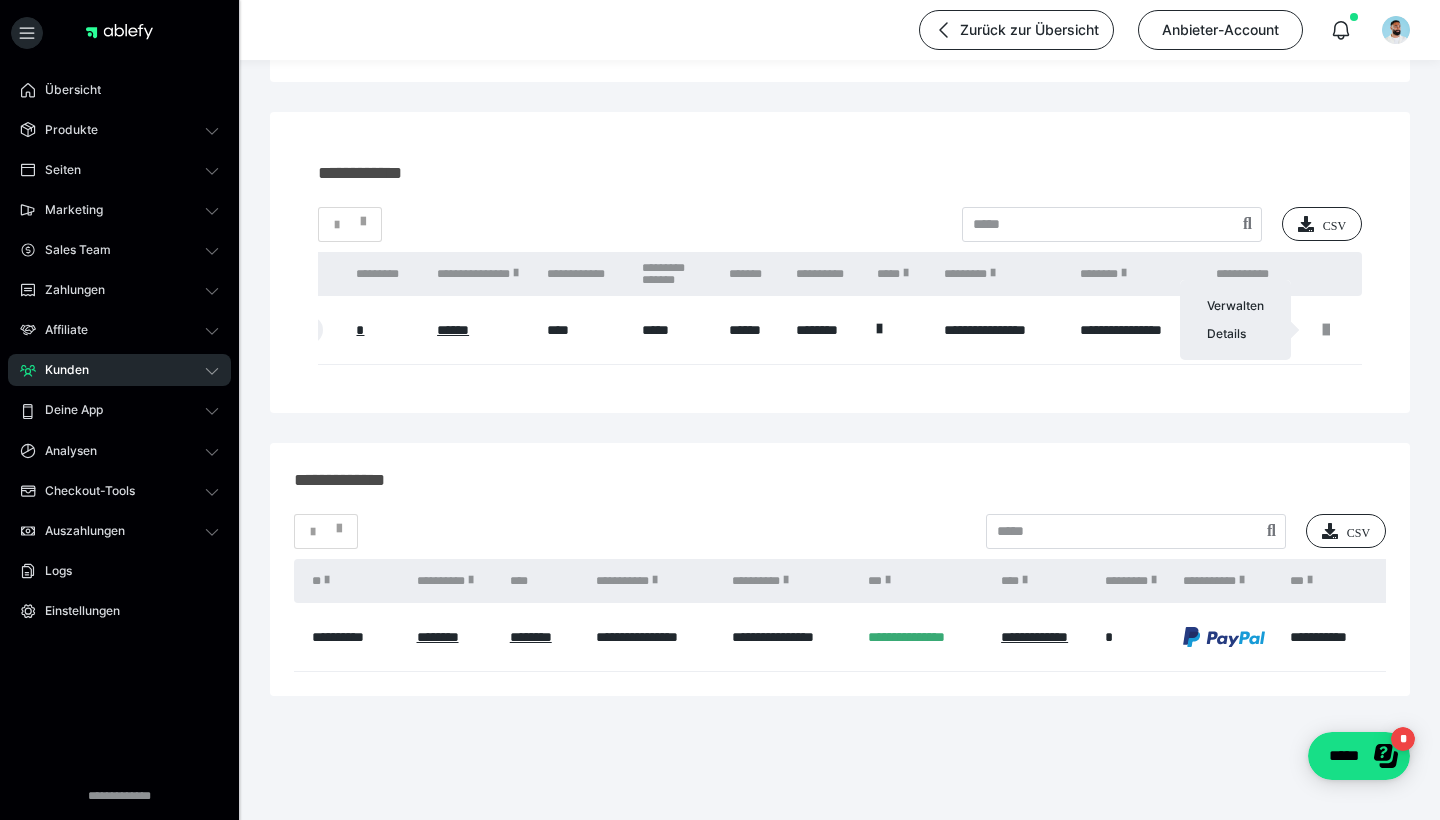 click at bounding box center (720, 410) 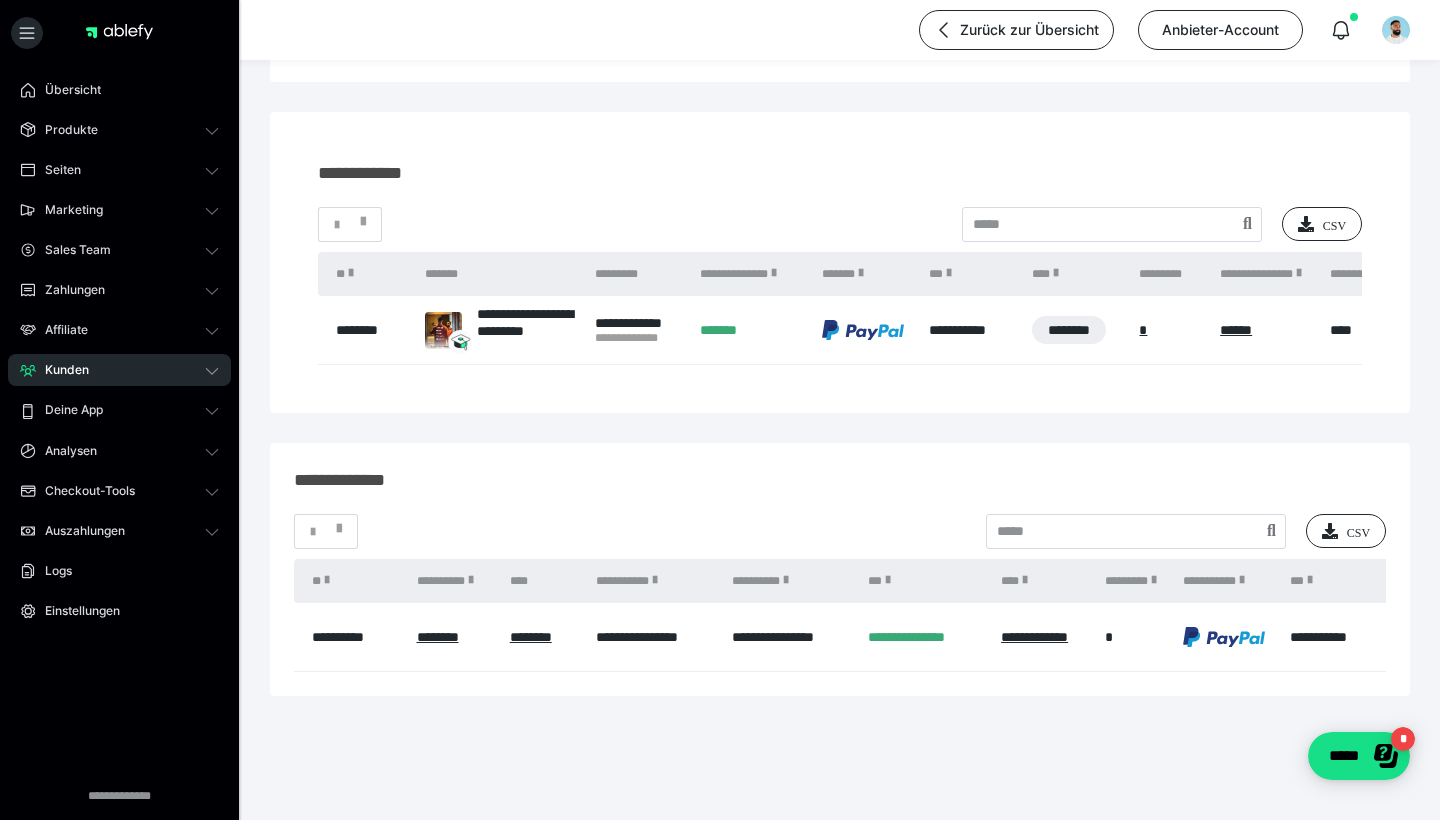 scroll, scrollTop: 0, scrollLeft: 0, axis: both 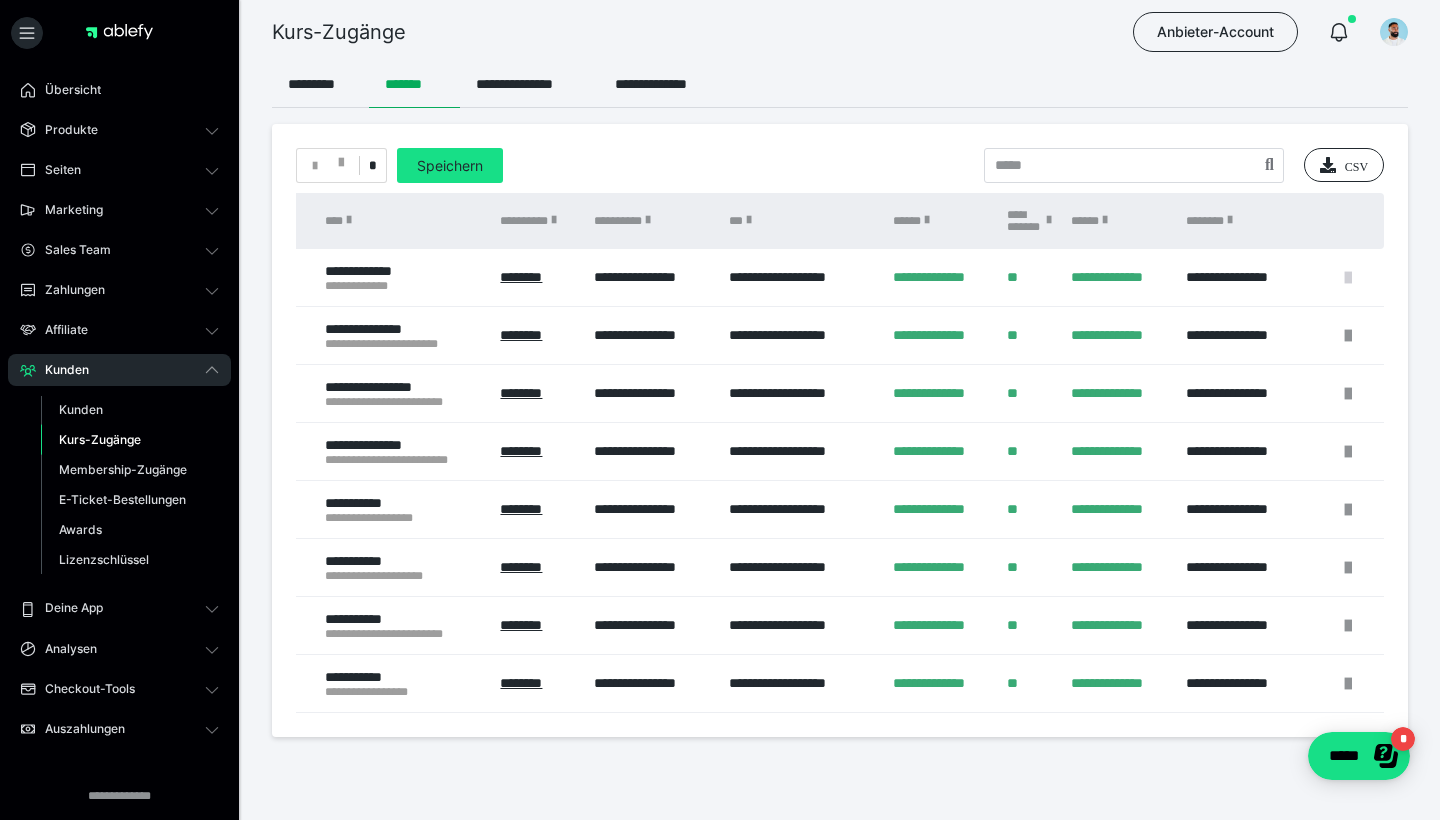 click at bounding box center (1348, 278) 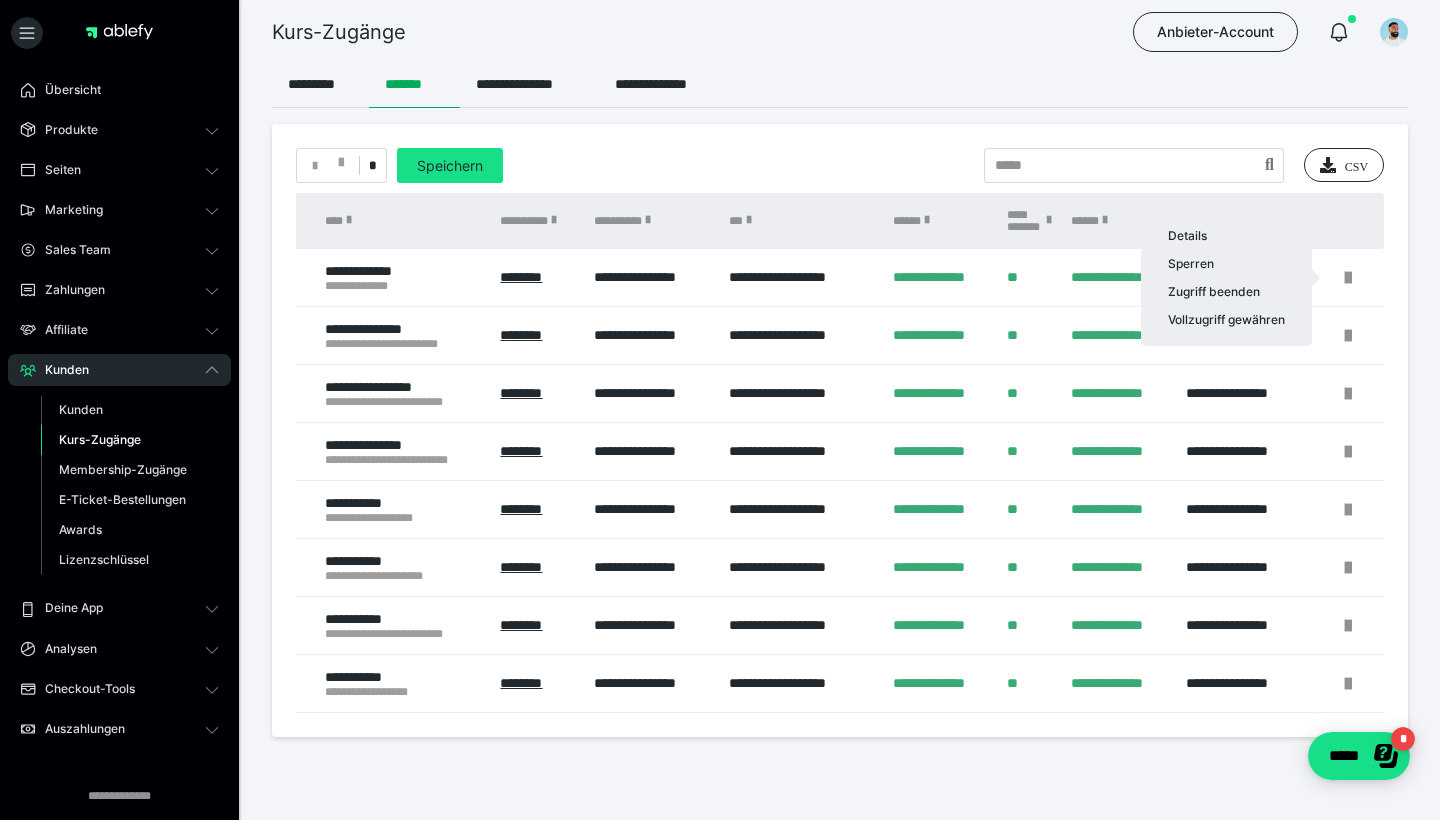 click at bounding box center [720, 410] 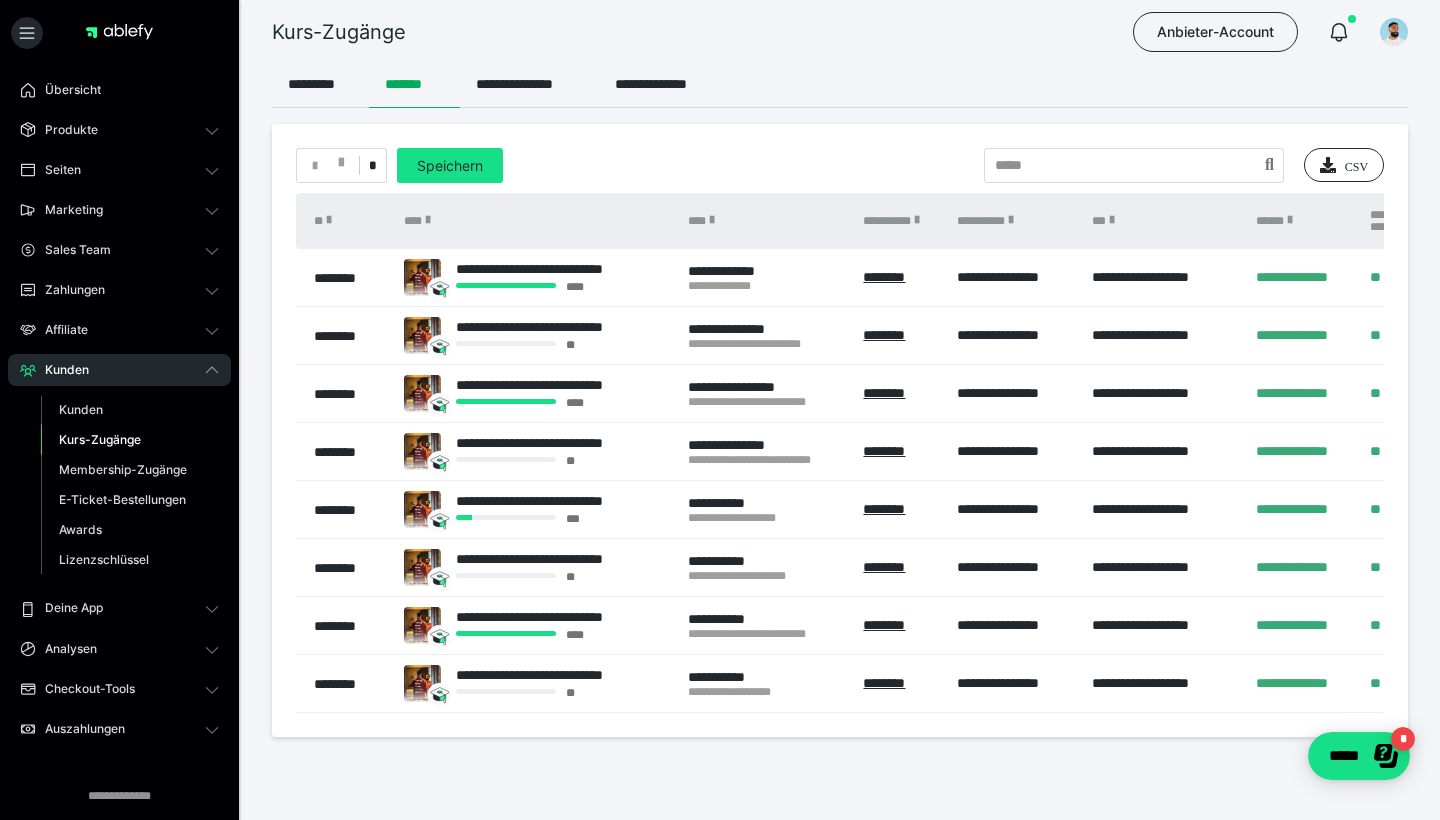 scroll, scrollTop: 0, scrollLeft: 0, axis: both 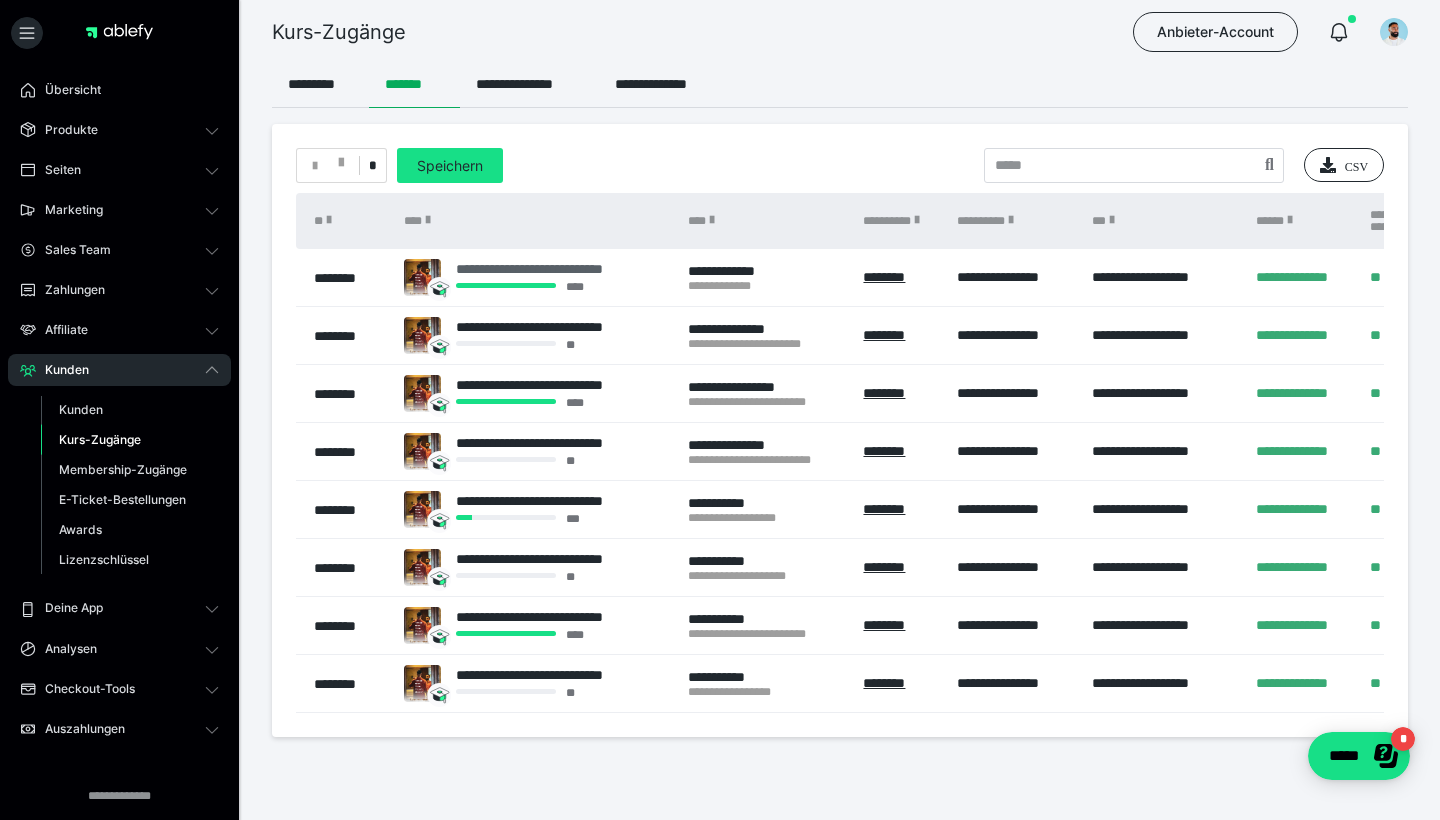 click on "**********" at bounding box center (562, 269) 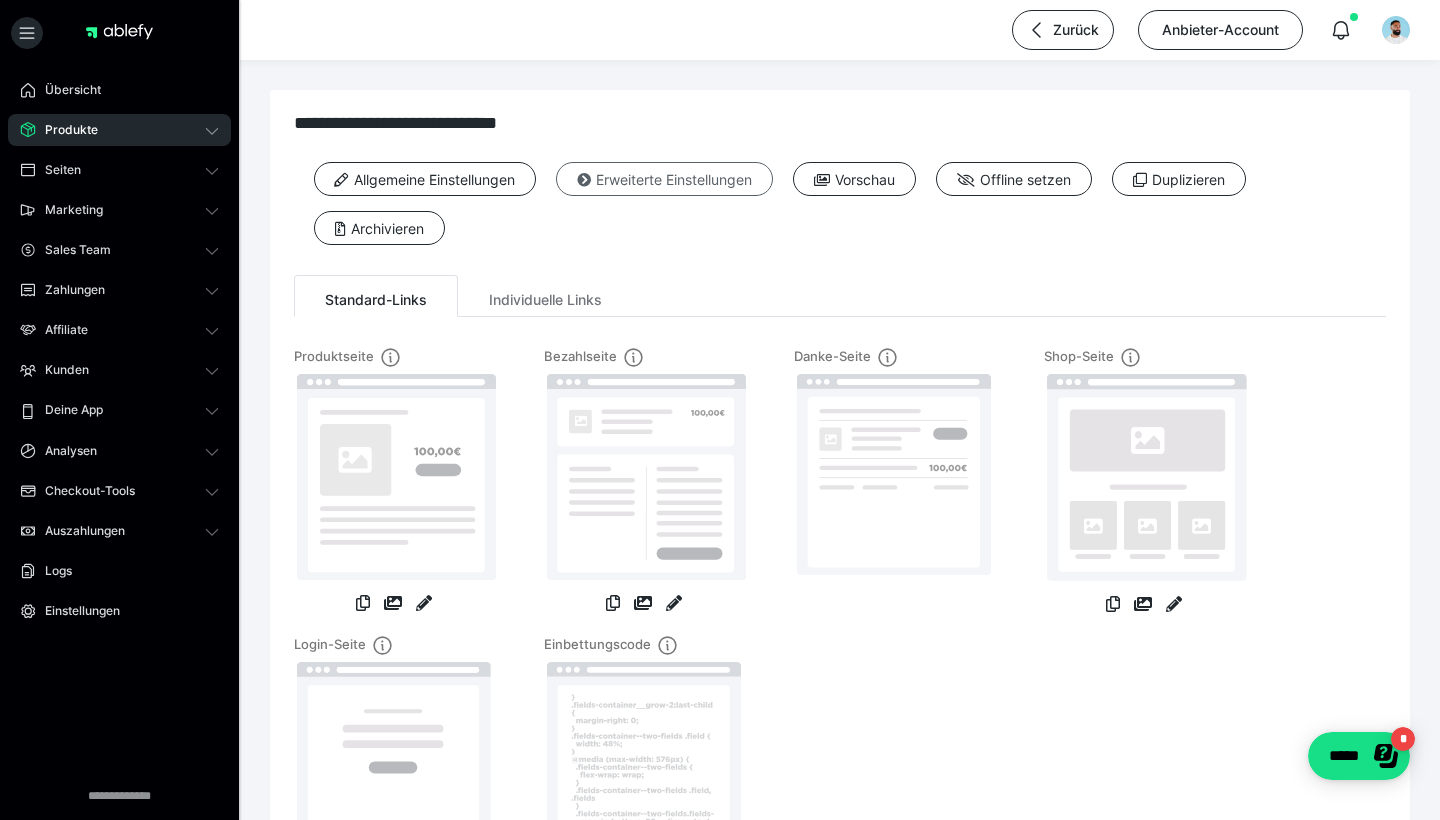 click on "Erweiterte Einstellungen" at bounding box center [664, 179] 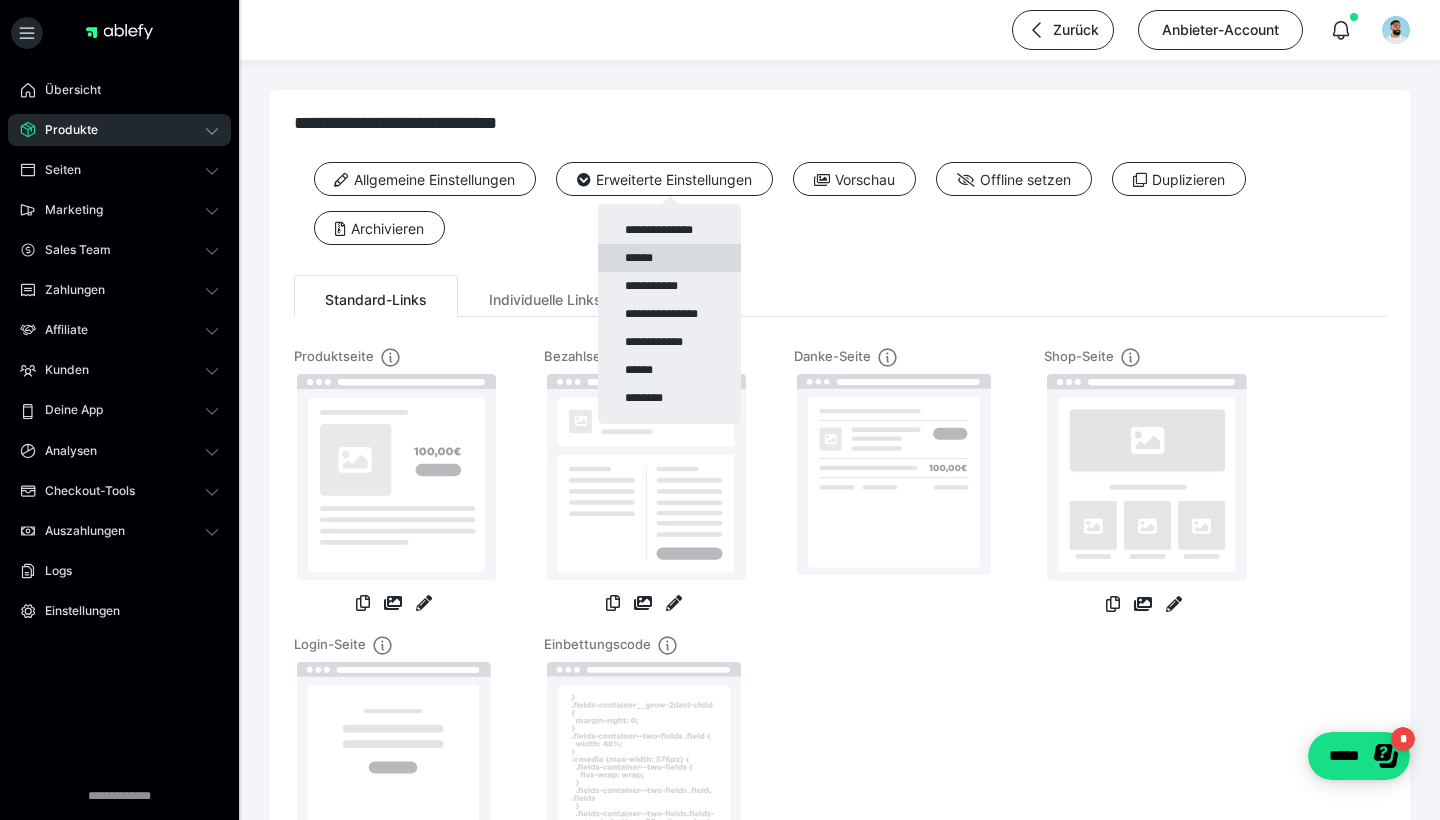 click on "******" at bounding box center (669, 258) 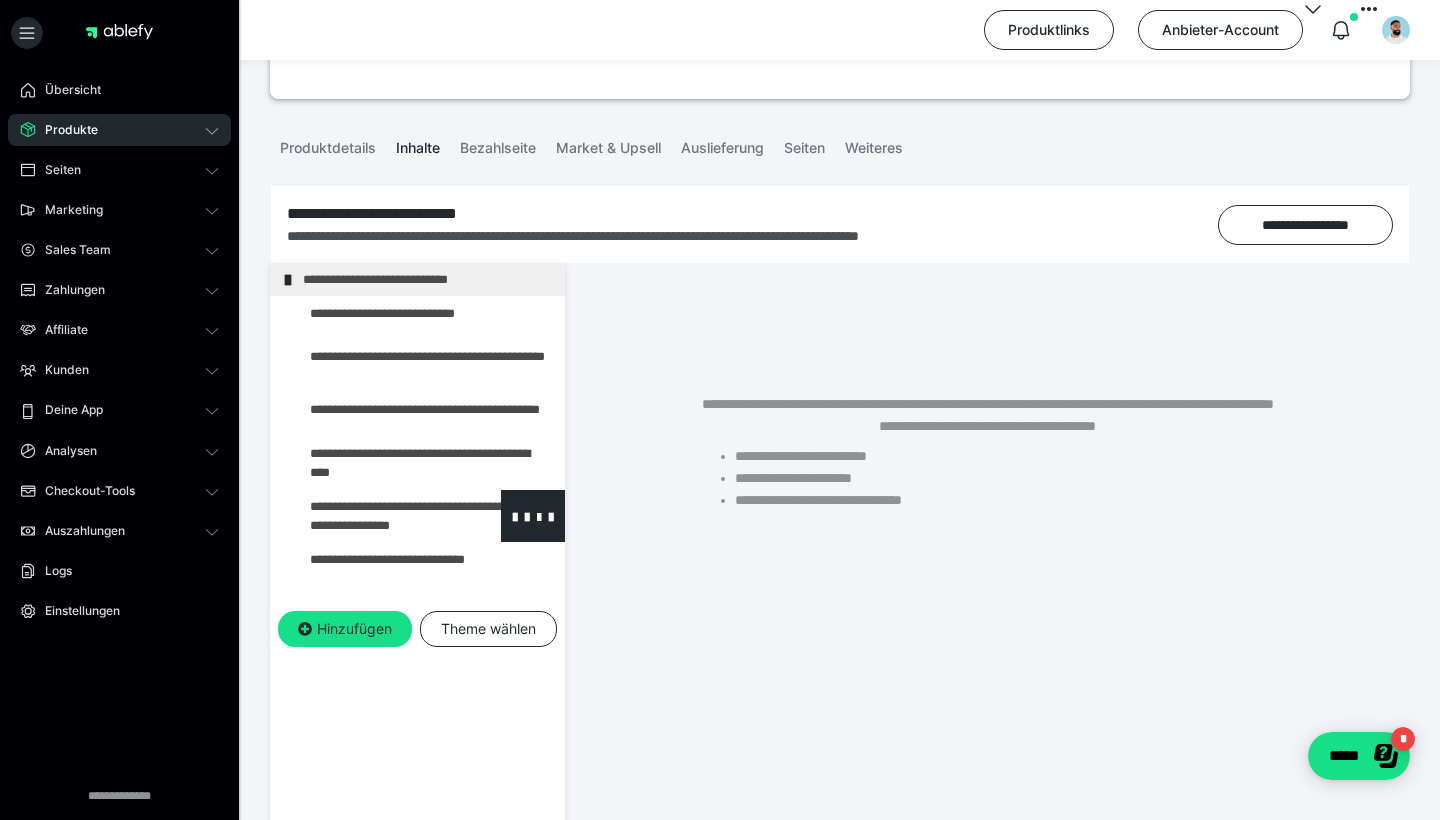 scroll, scrollTop: 215, scrollLeft: 0, axis: vertical 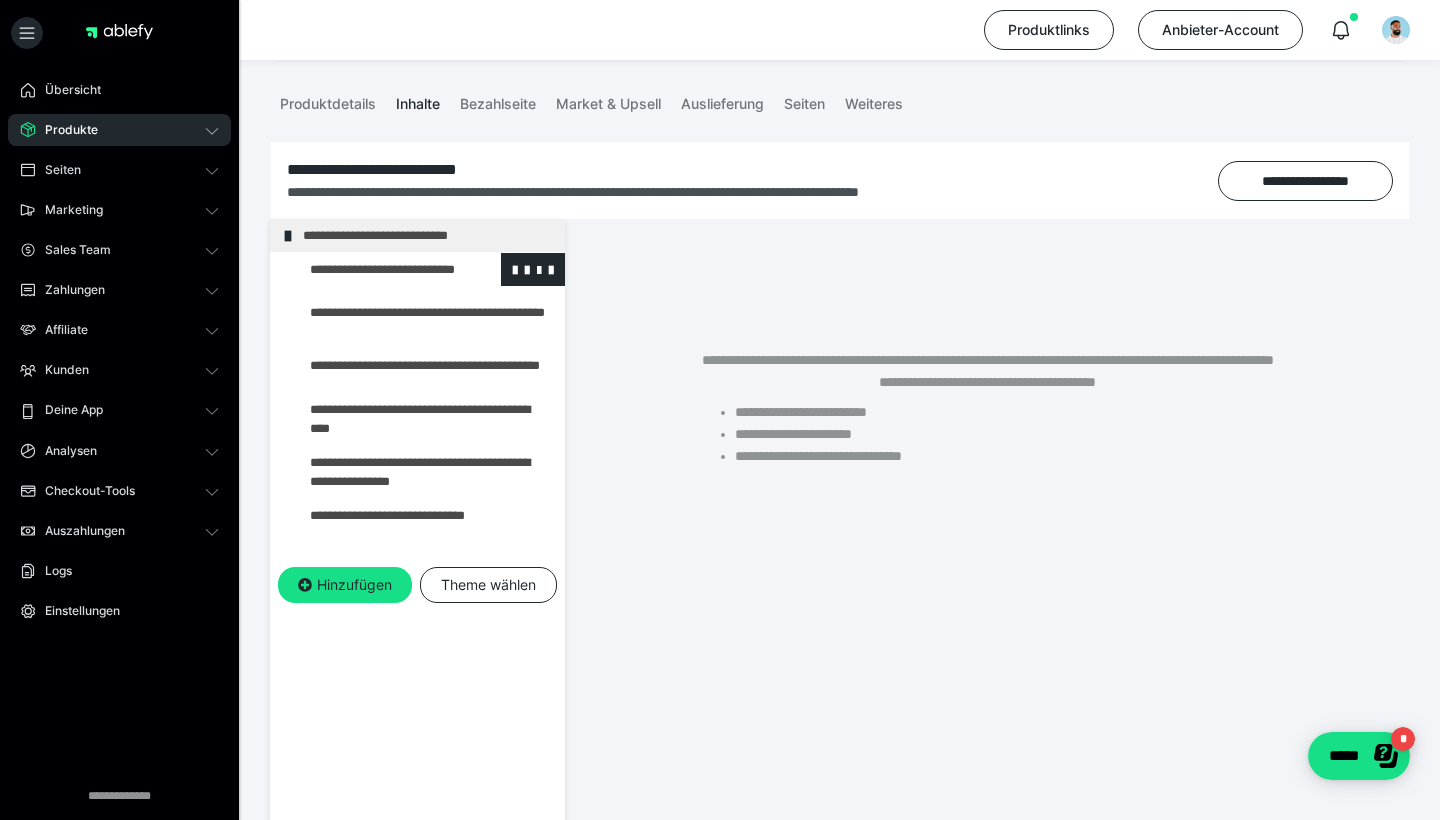 click at bounding box center [375, 269] 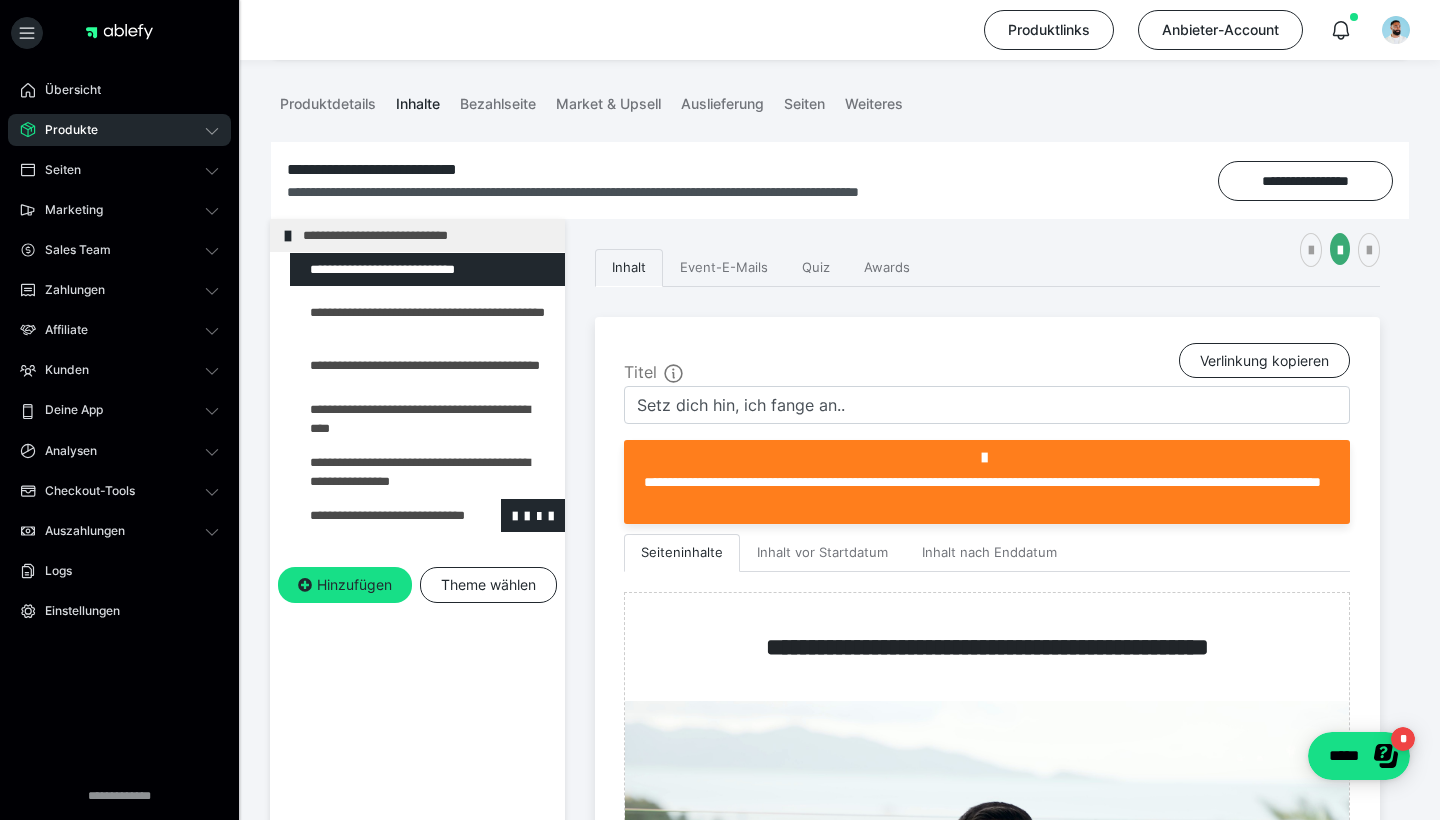 click at bounding box center (375, 515) 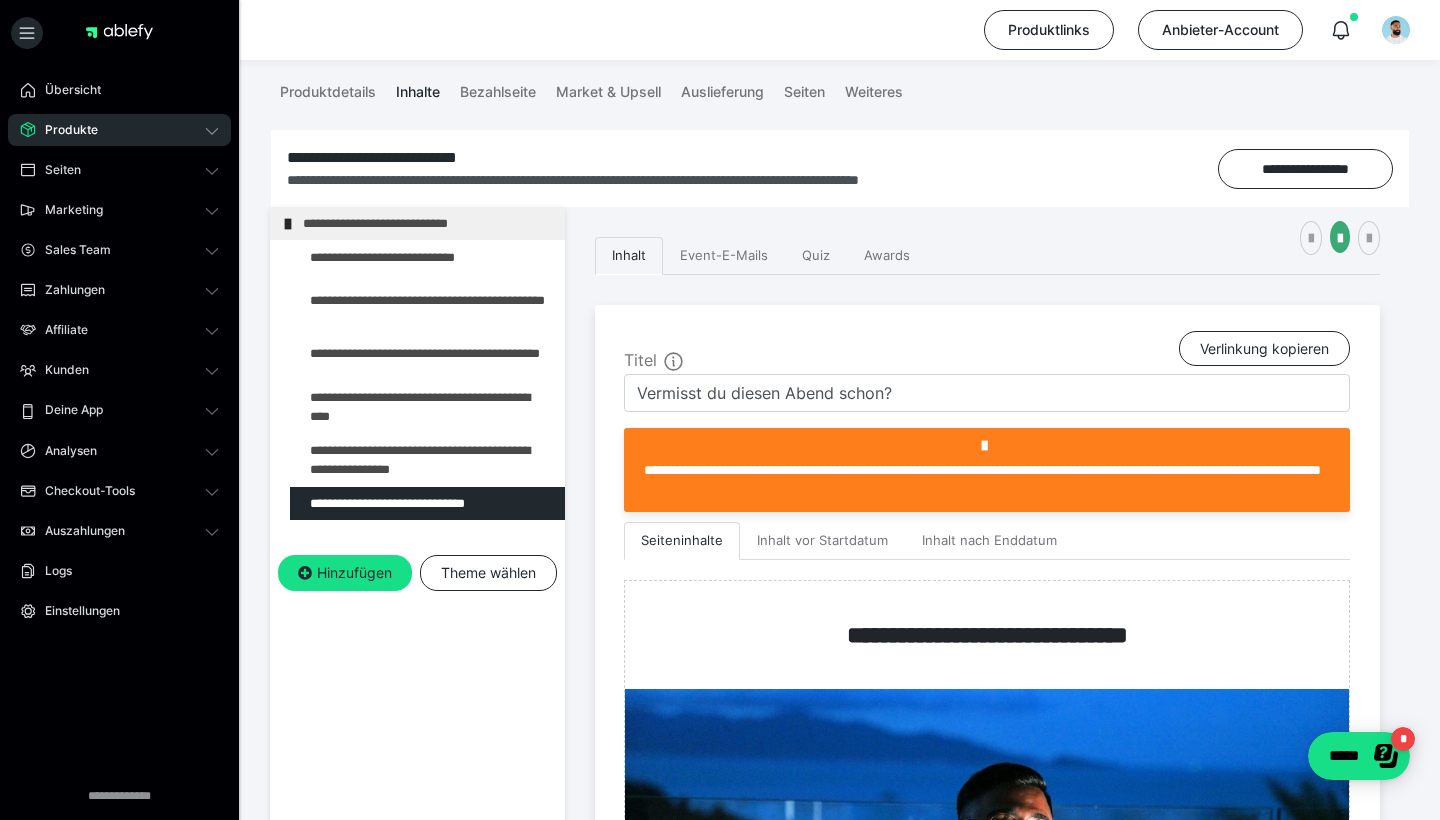 scroll, scrollTop: 231, scrollLeft: 0, axis: vertical 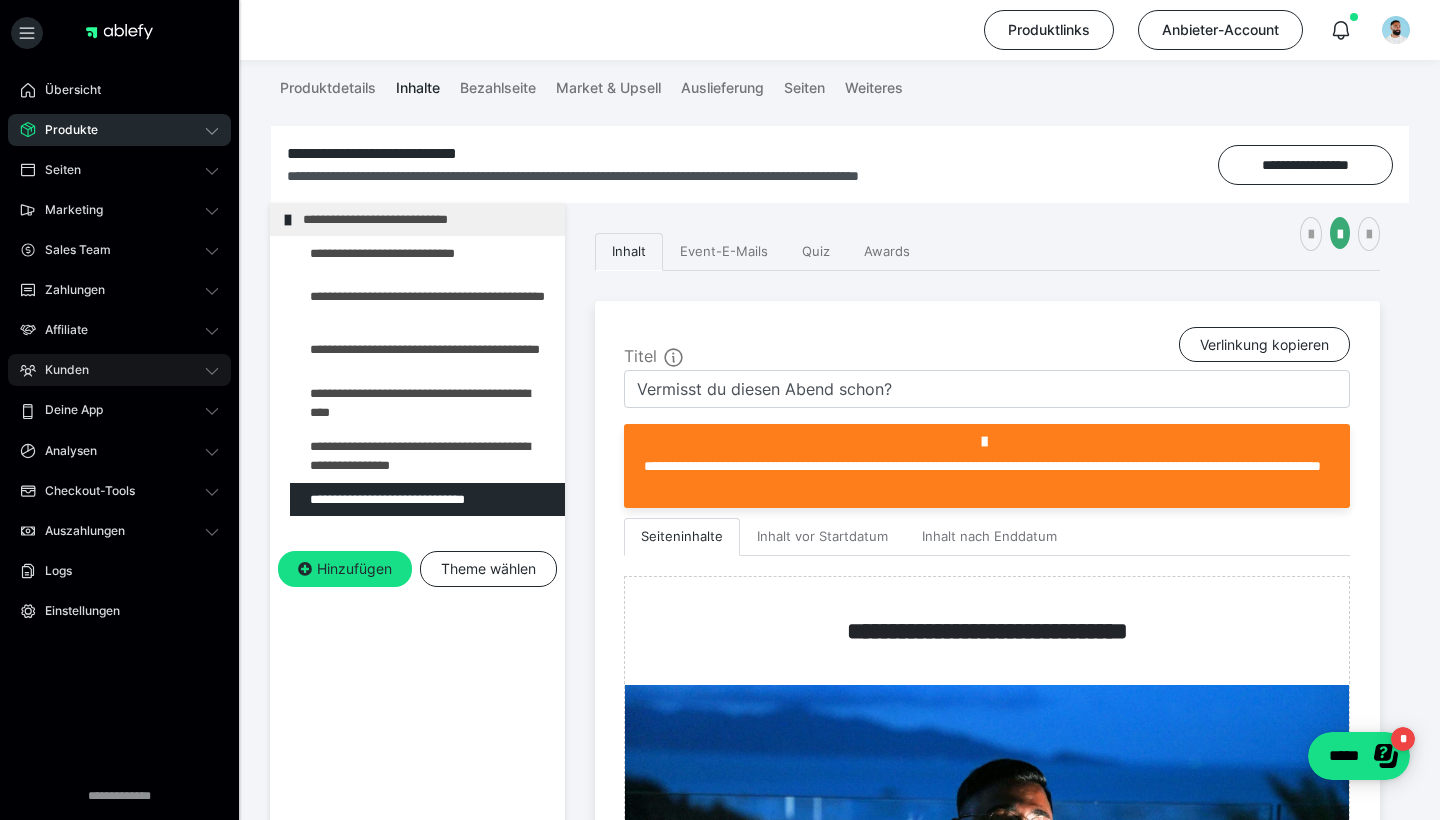 click on "Kunden" at bounding box center (60, 370) 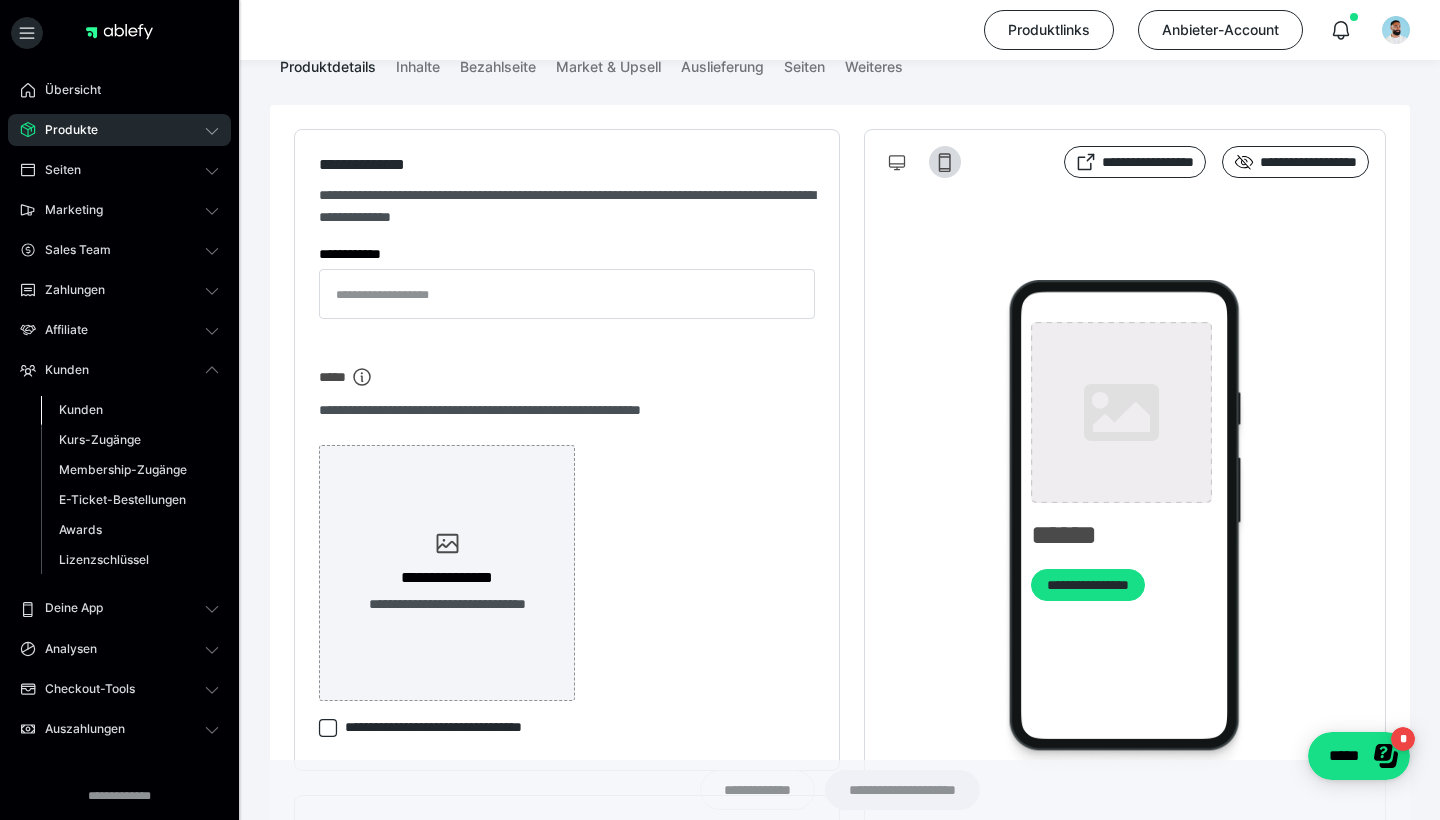 type on "**********" 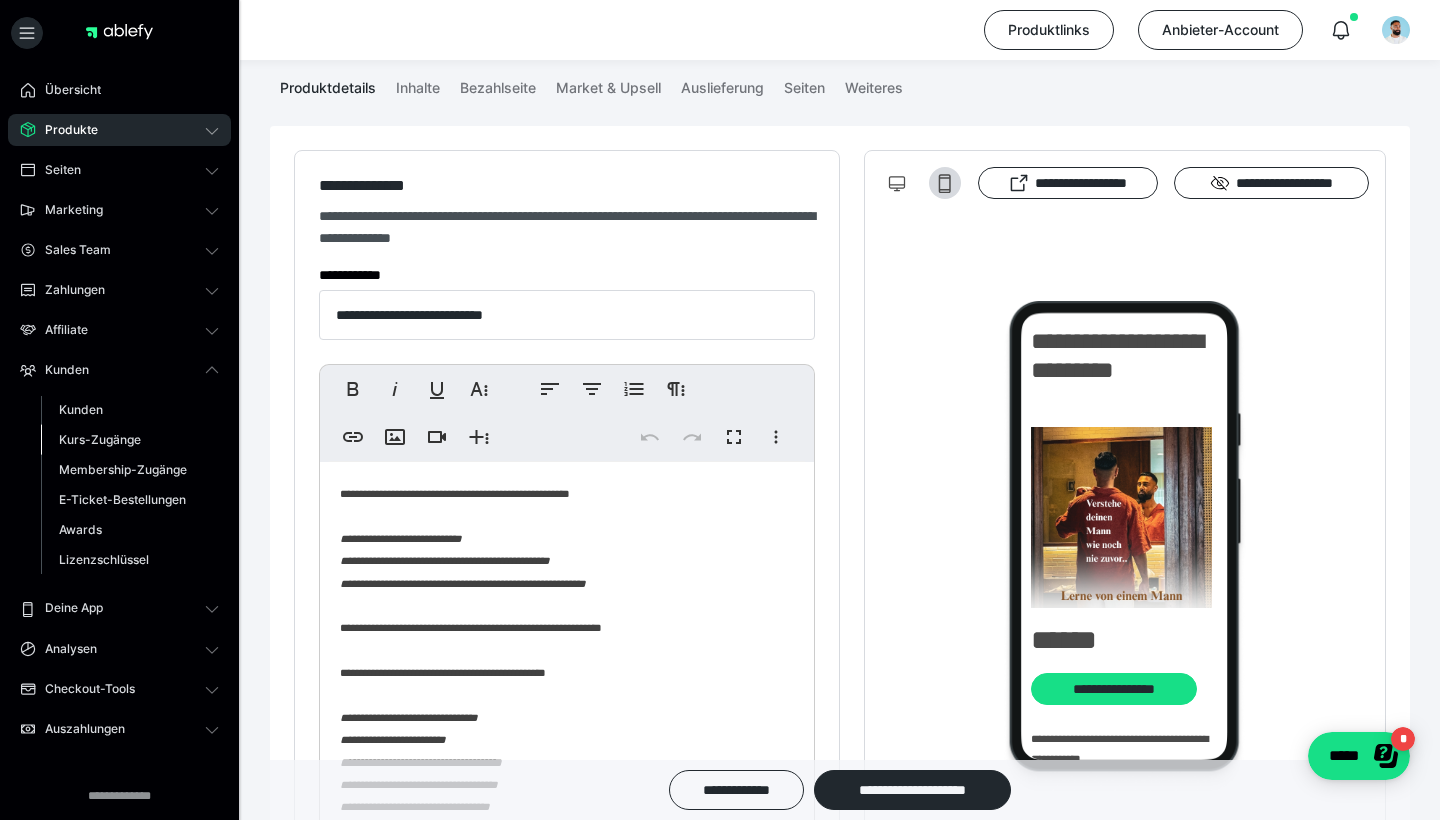 click on "Kurs-Zugänge" at bounding box center (100, 439) 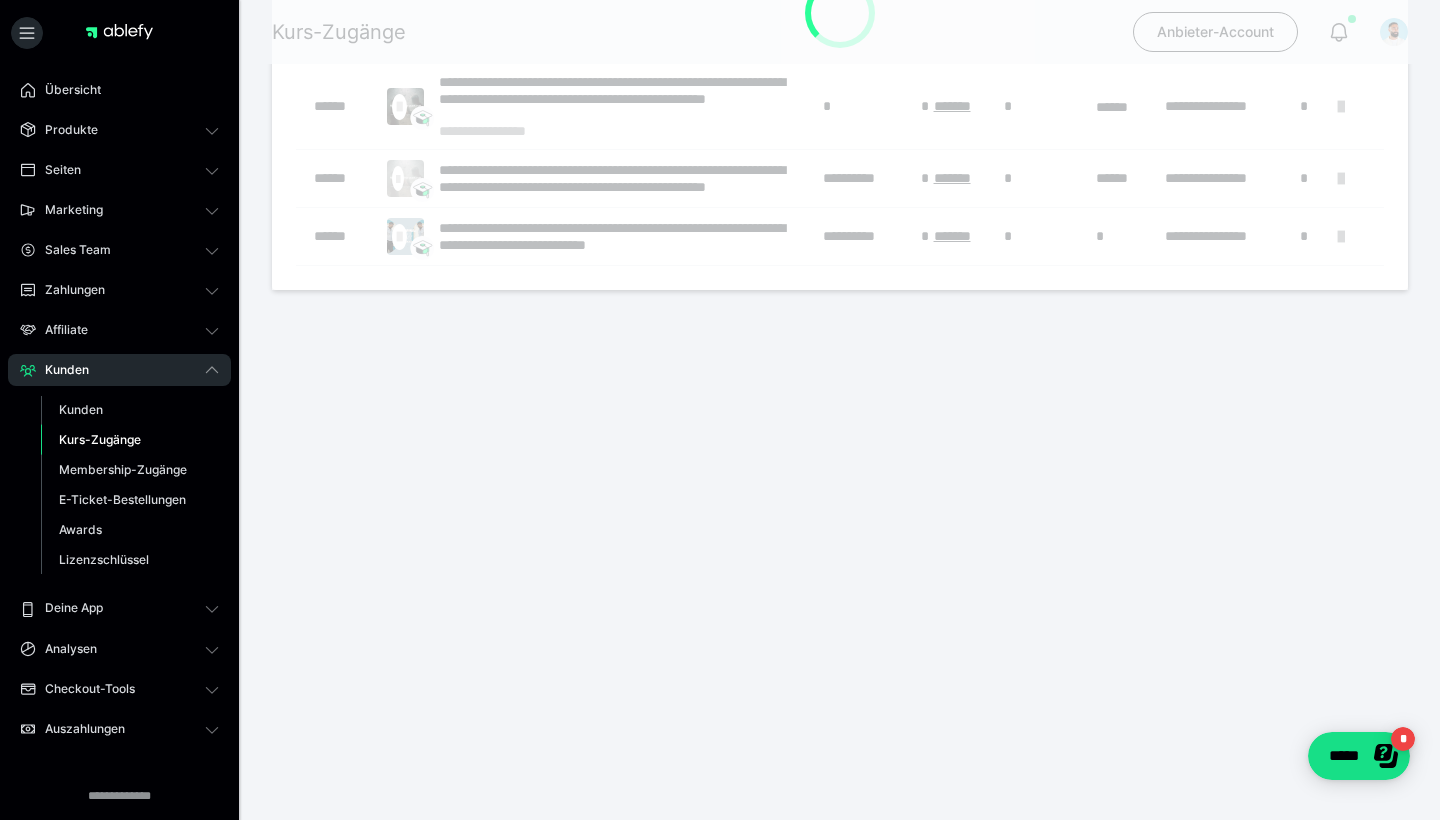 scroll, scrollTop: 0, scrollLeft: 0, axis: both 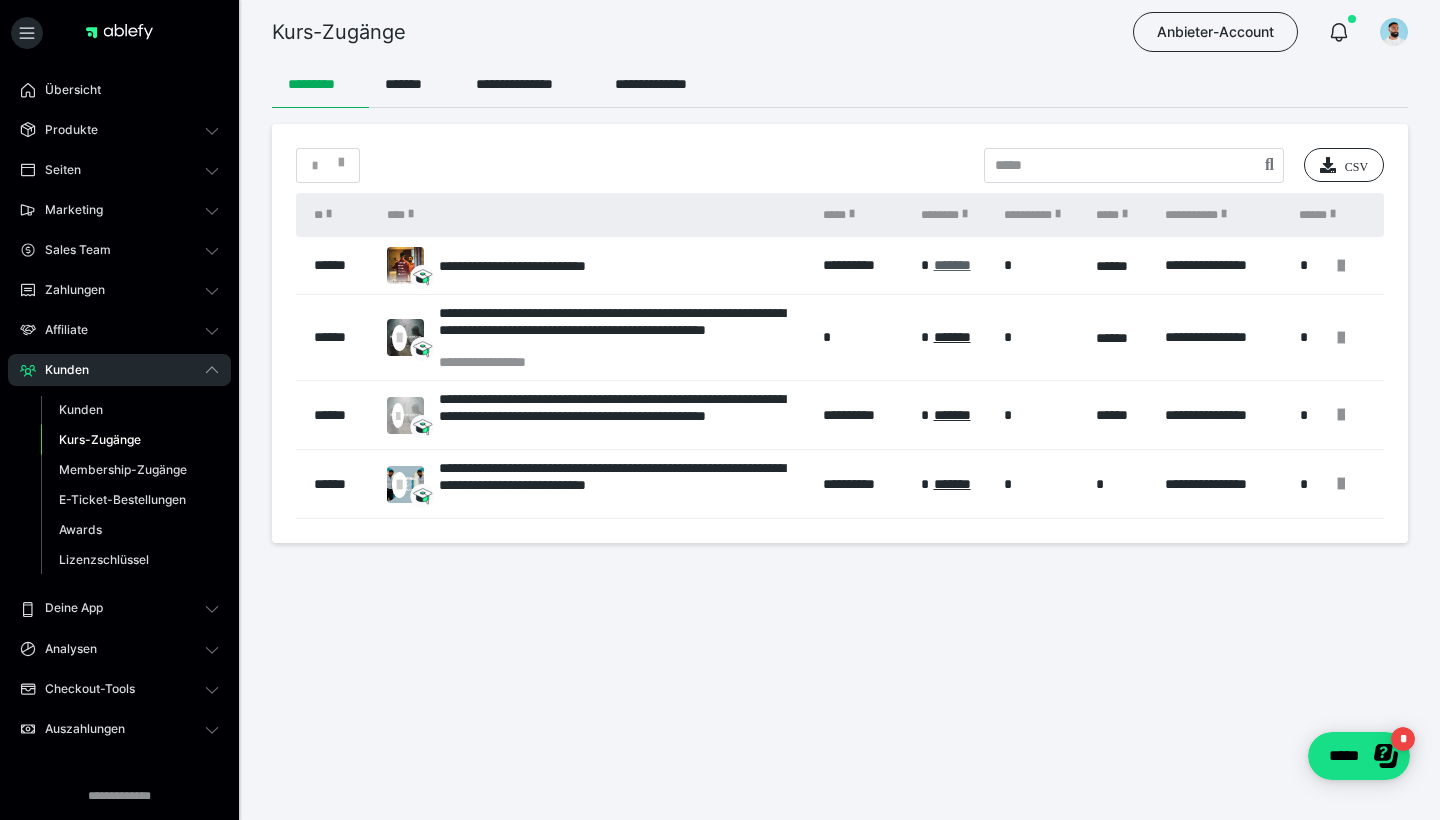 click on "*******" at bounding box center [952, 265] 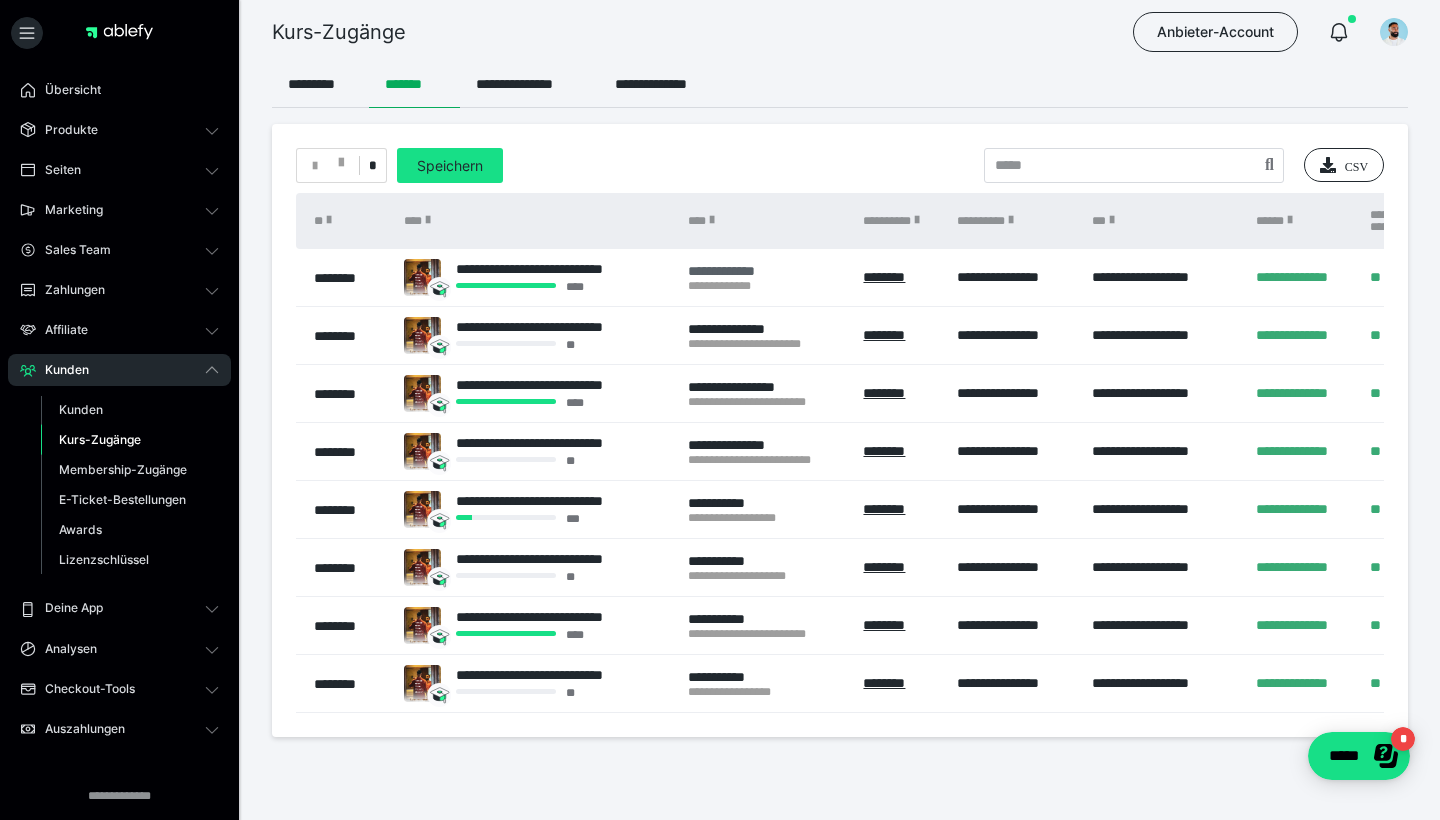click on "[FIRST] [LAST]" at bounding box center [730, 278] 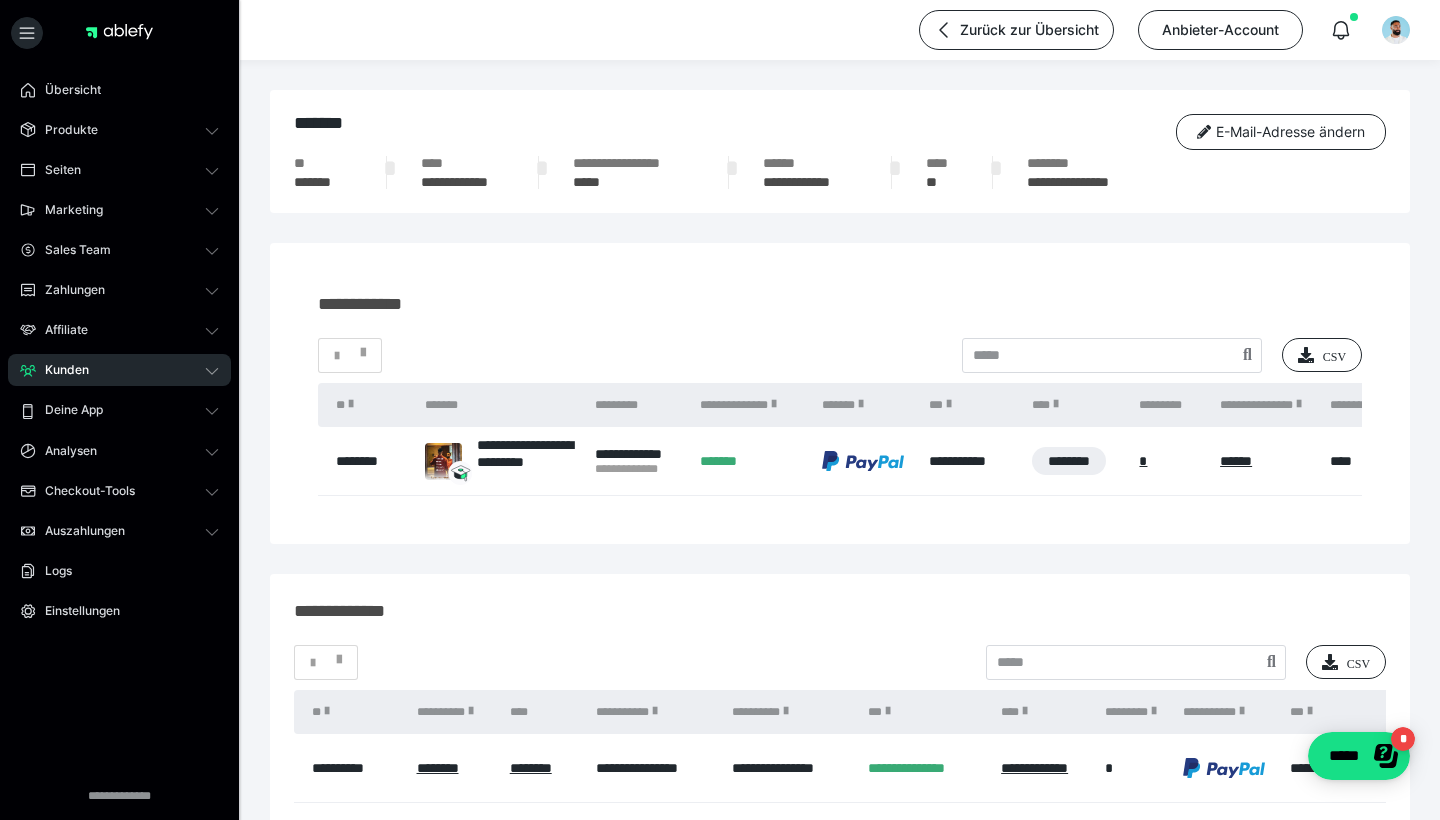 scroll, scrollTop: 0, scrollLeft: 0, axis: both 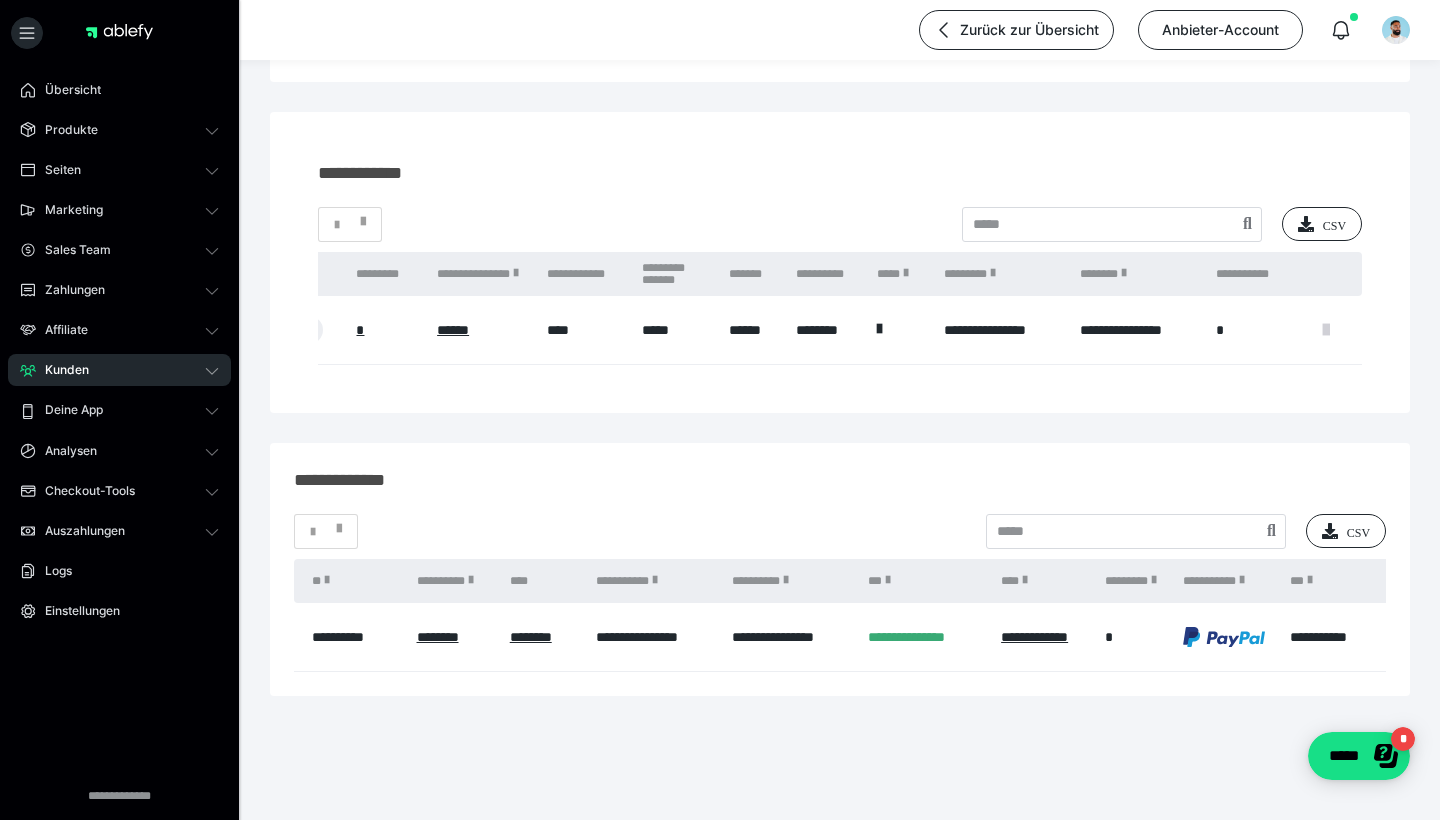 click at bounding box center (1326, 330) 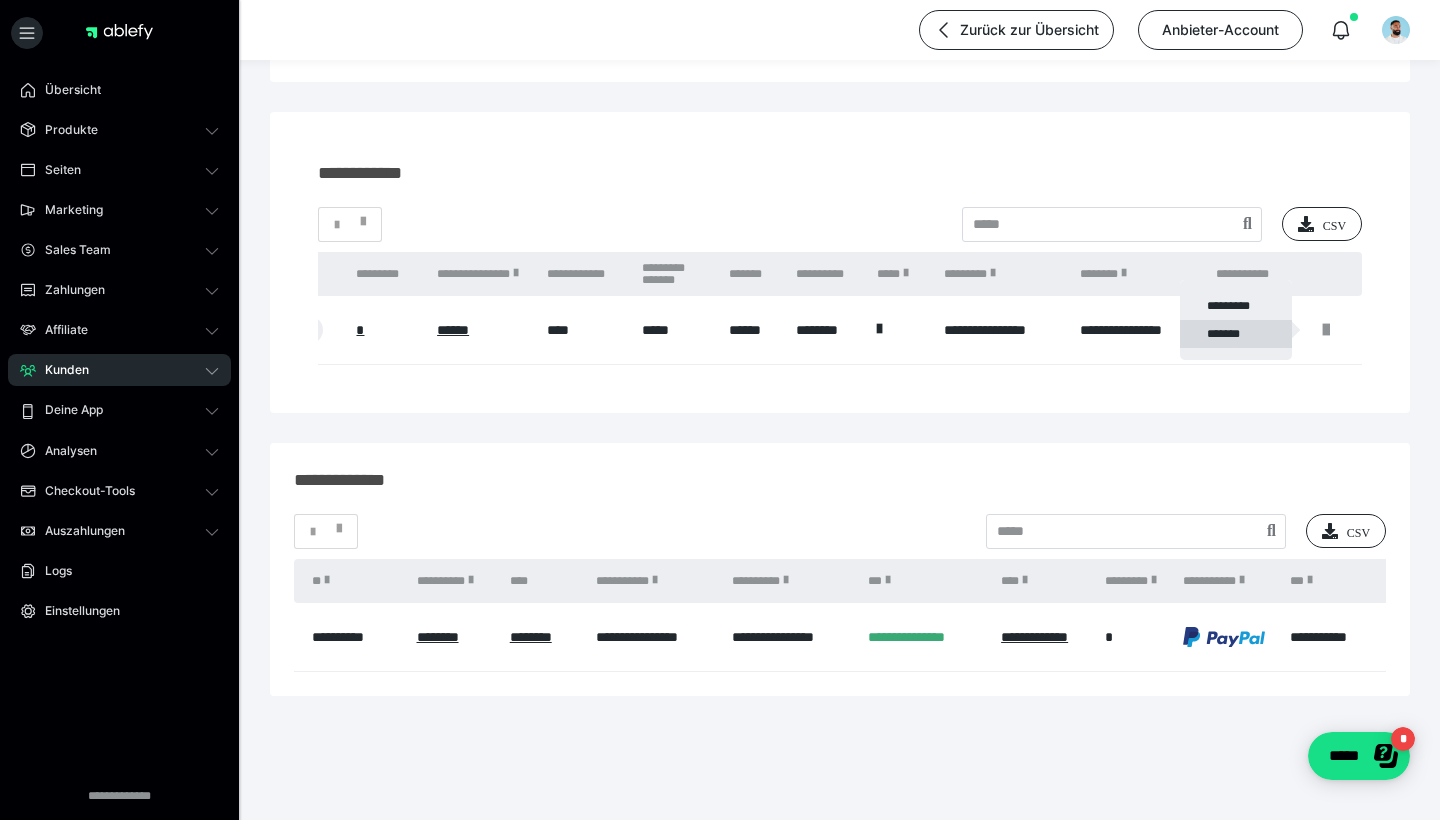 click on "*******" at bounding box center (1236, 334) 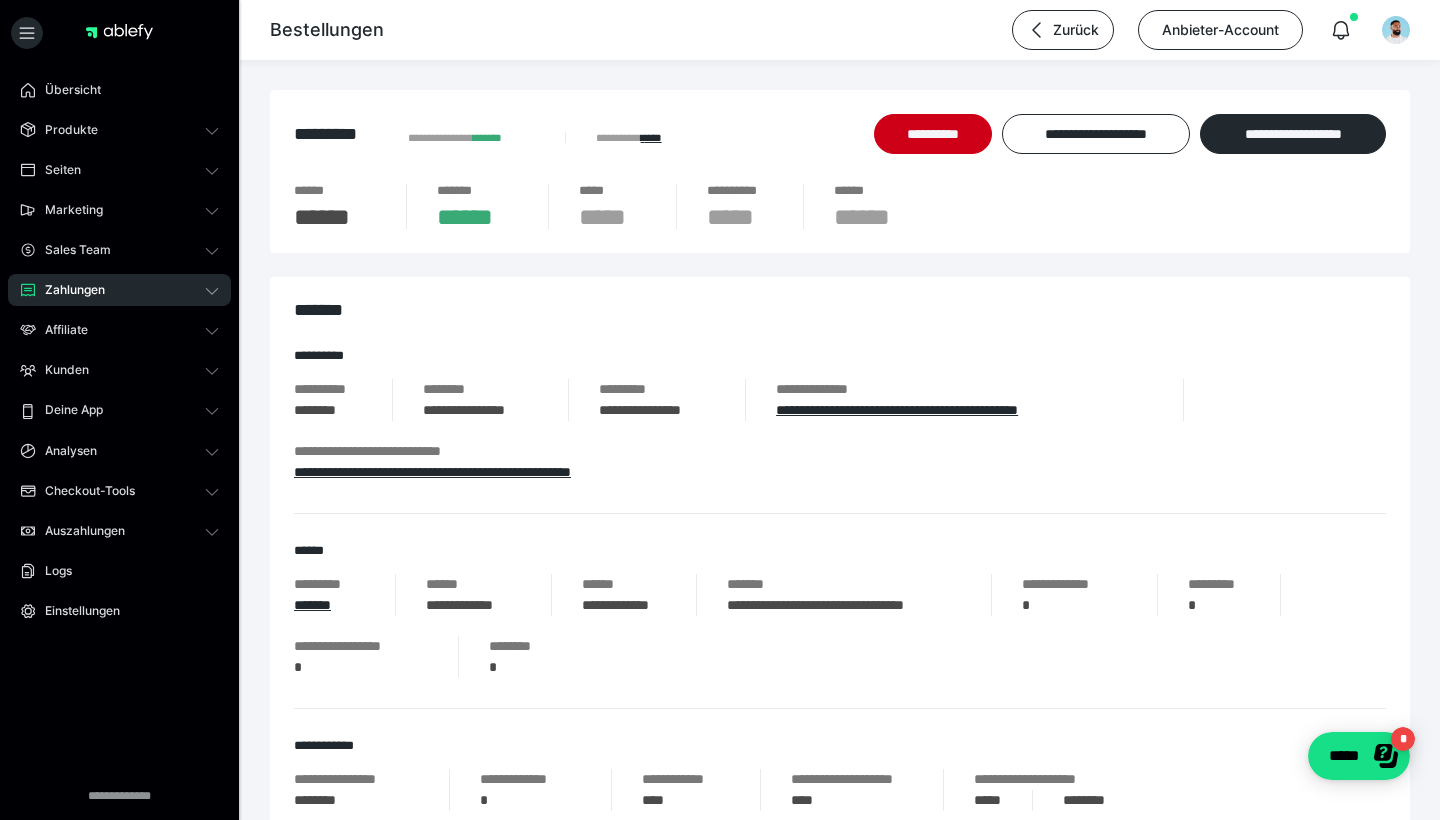 scroll, scrollTop: 0, scrollLeft: 0, axis: both 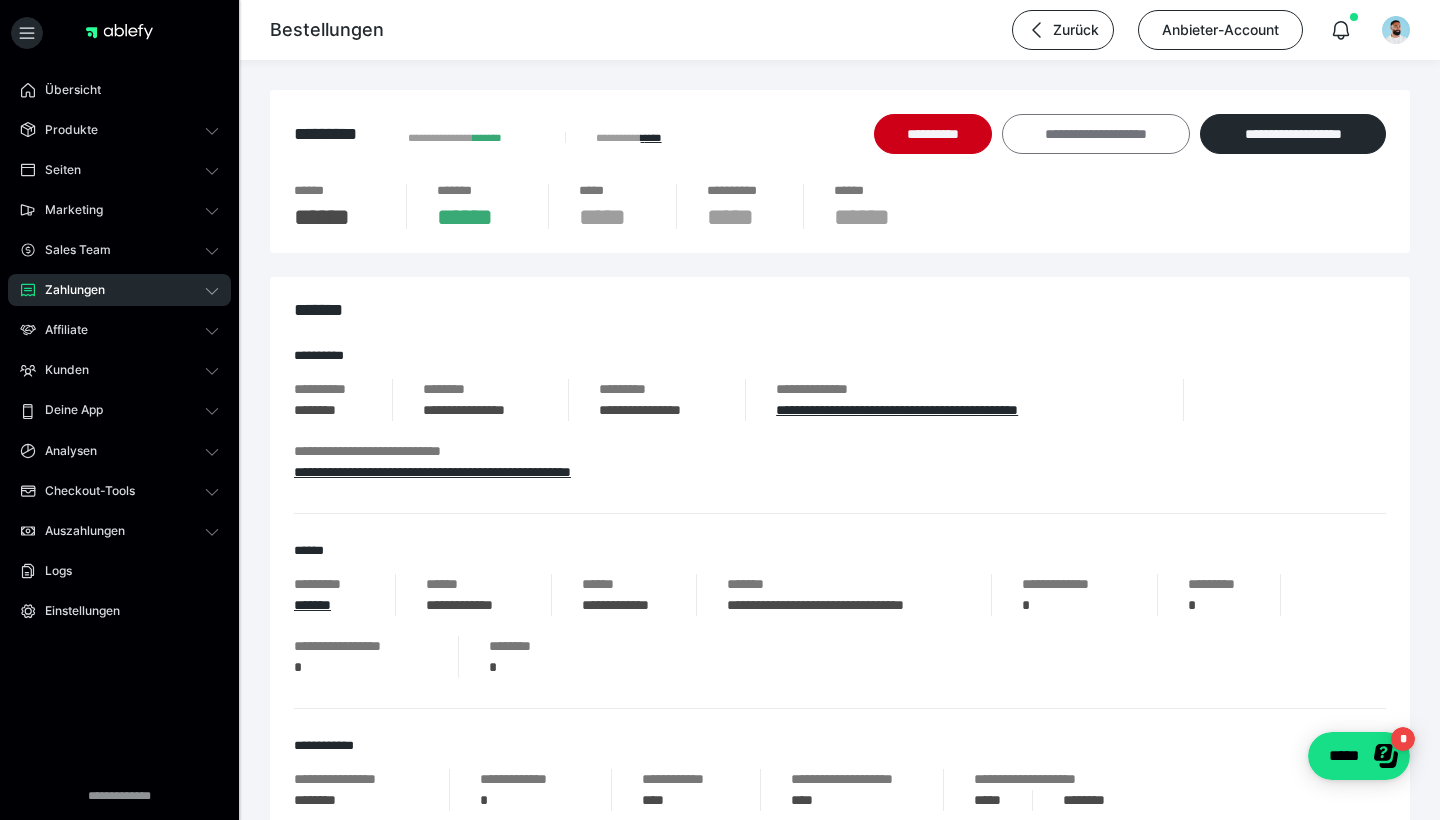 click on "**********" at bounding box center (1096, 134) 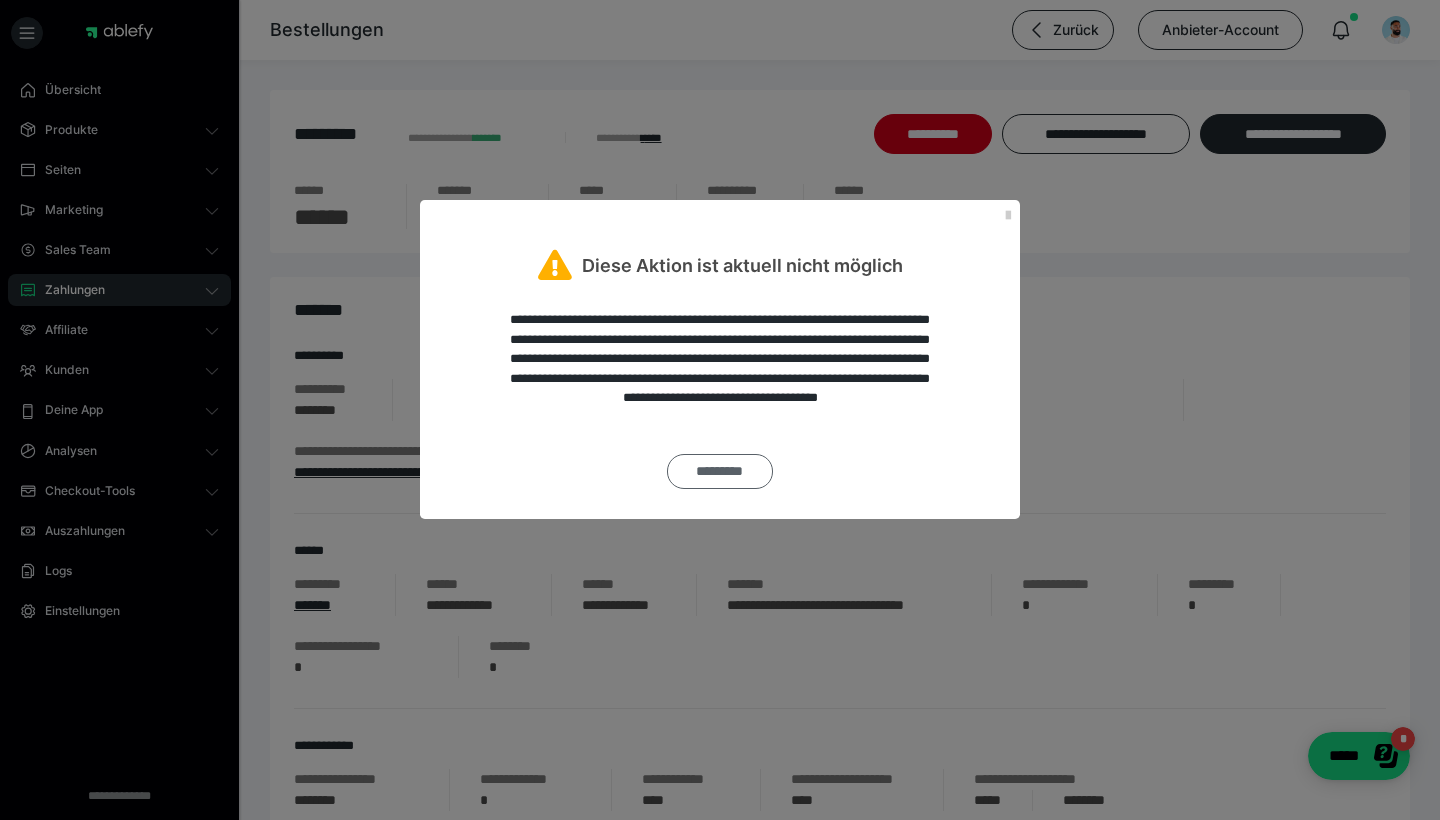 click on "*********" at bounding box center [720, 471] 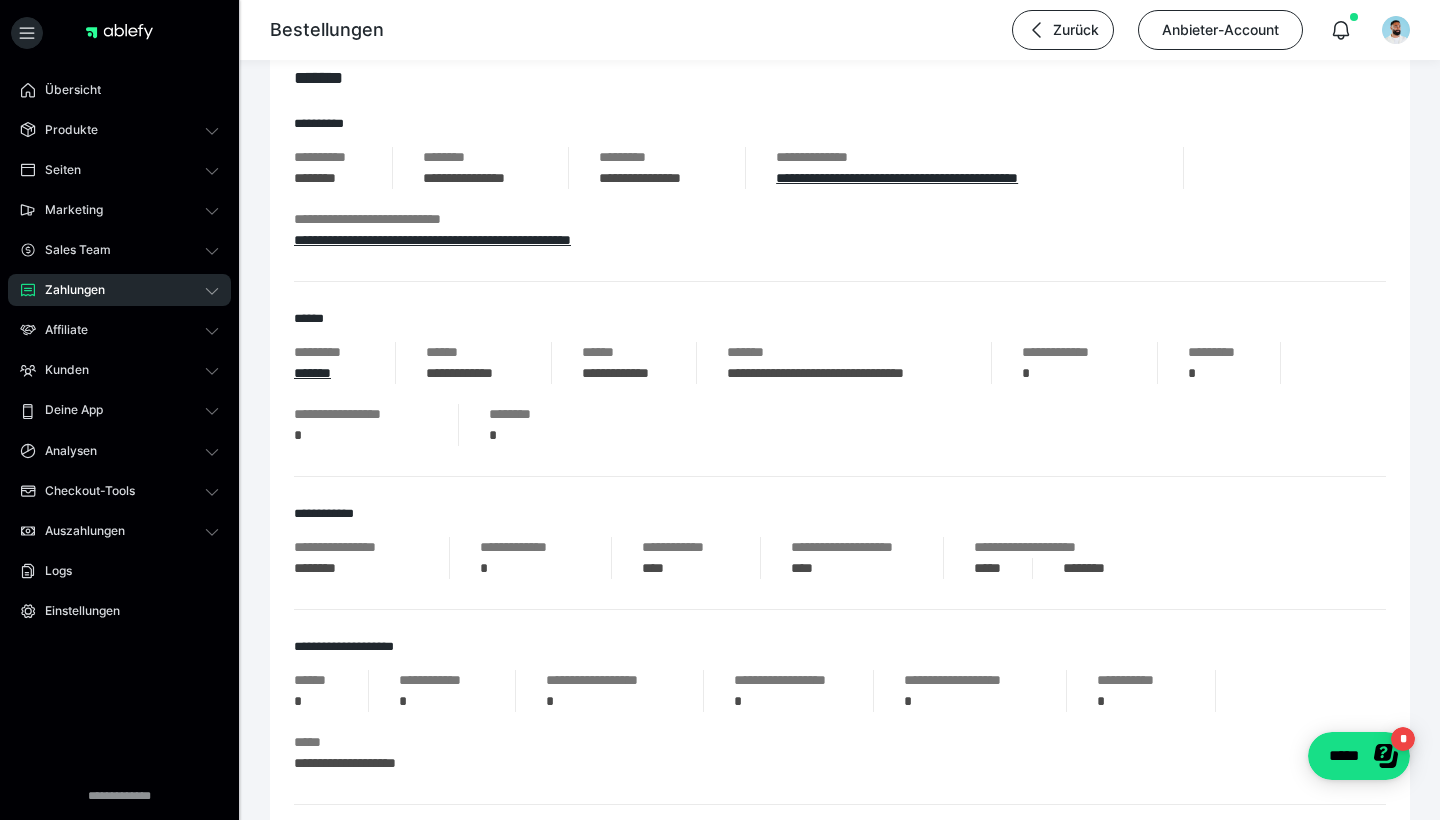 scroll, scrollTop: 232, scrollLeft: 0, axis: vertical 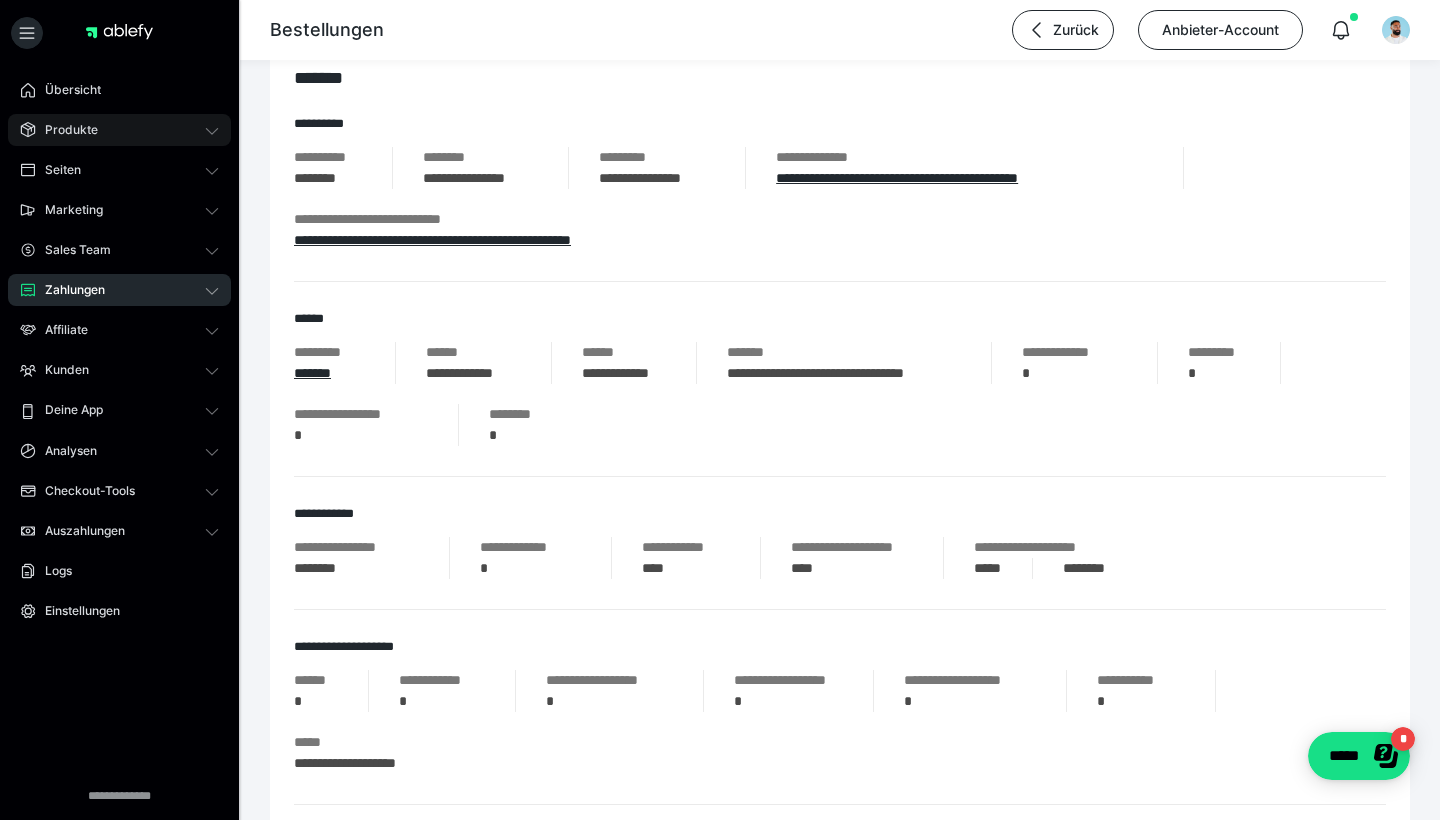 click on "Produkte" at bounding box center (119, 130) 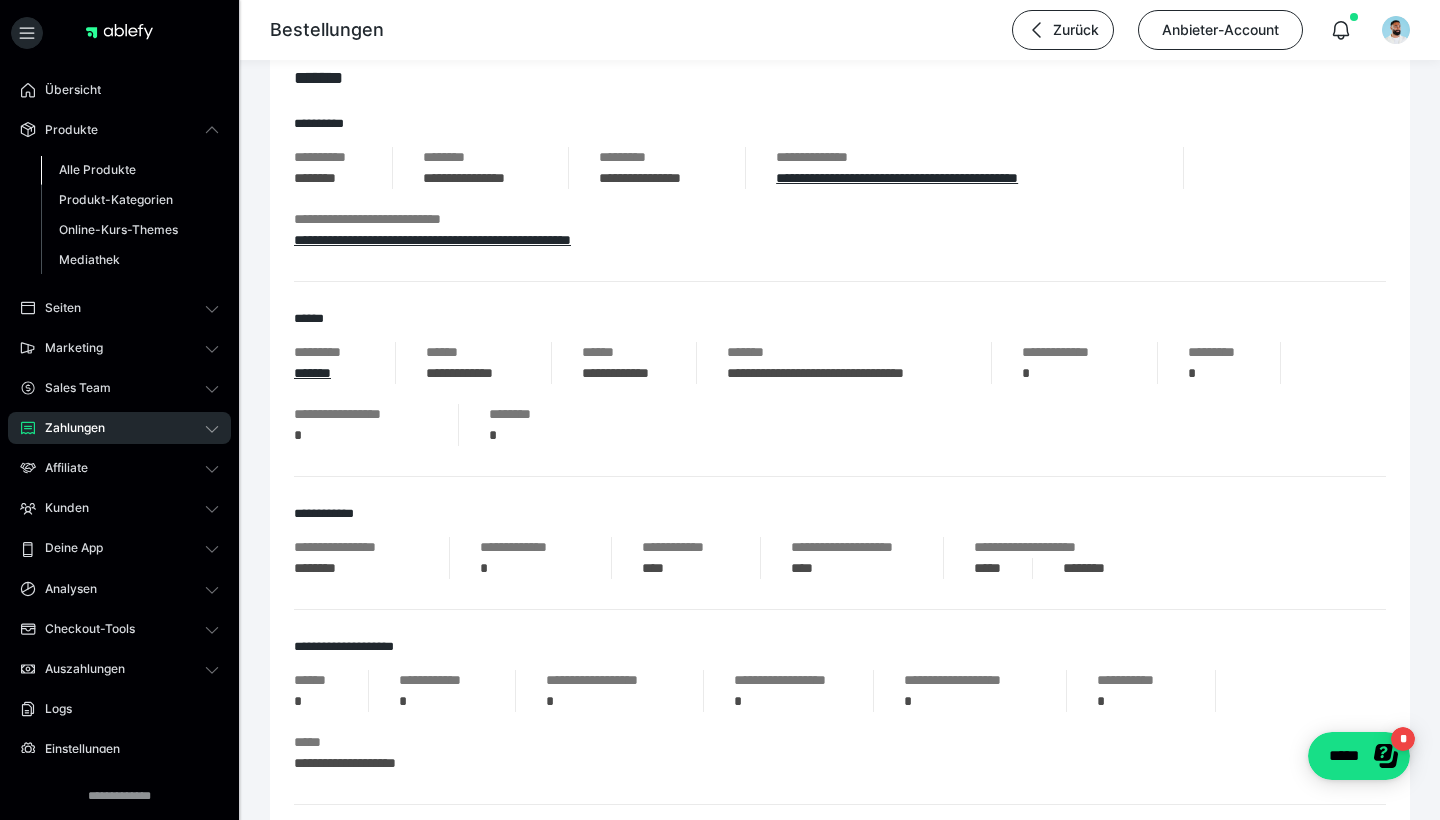click on "Alle Produkte" at bounding box center (97, 169) 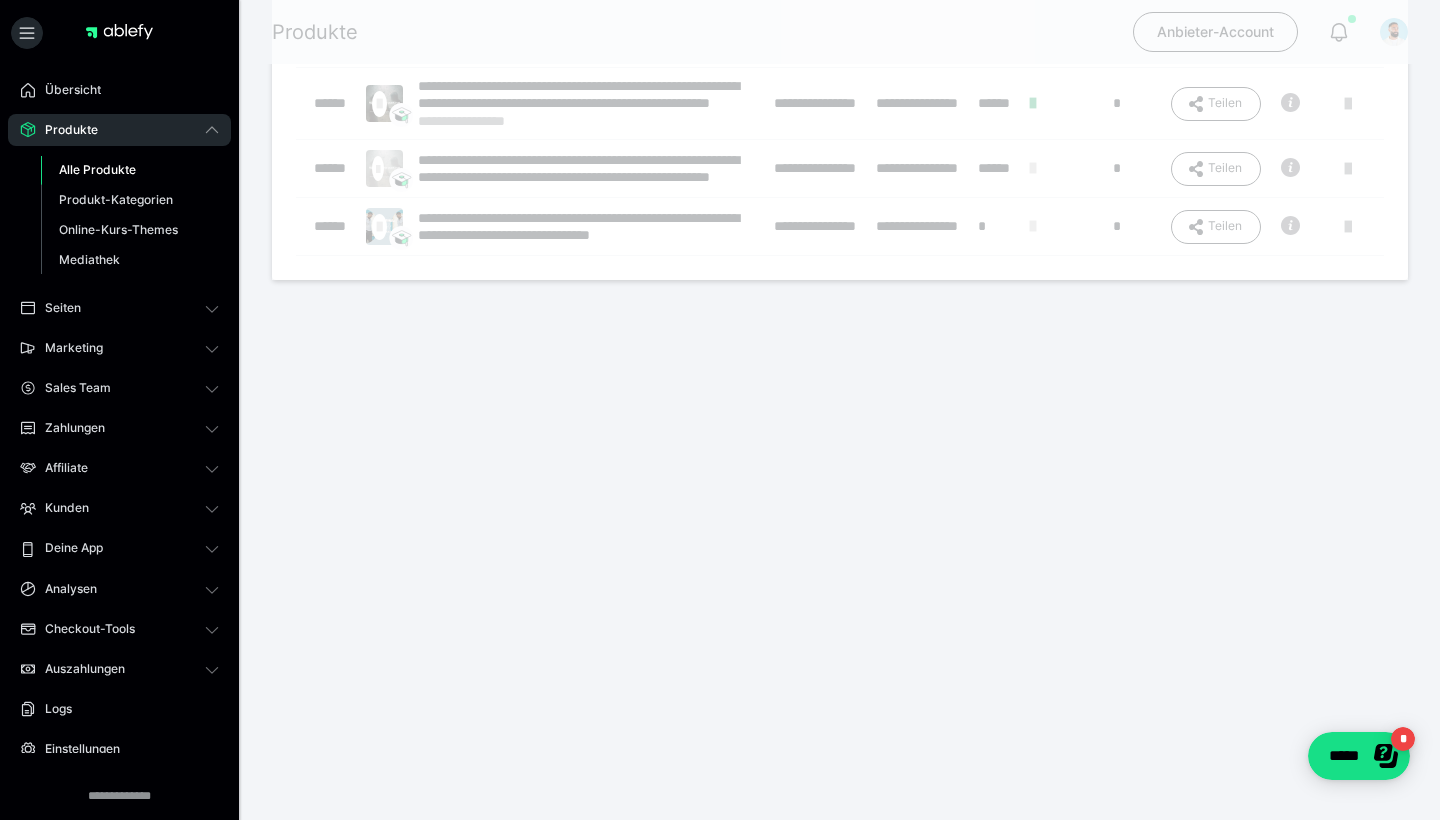 scroll, scrollTop: 0, scrollLeft: 0, axis: both 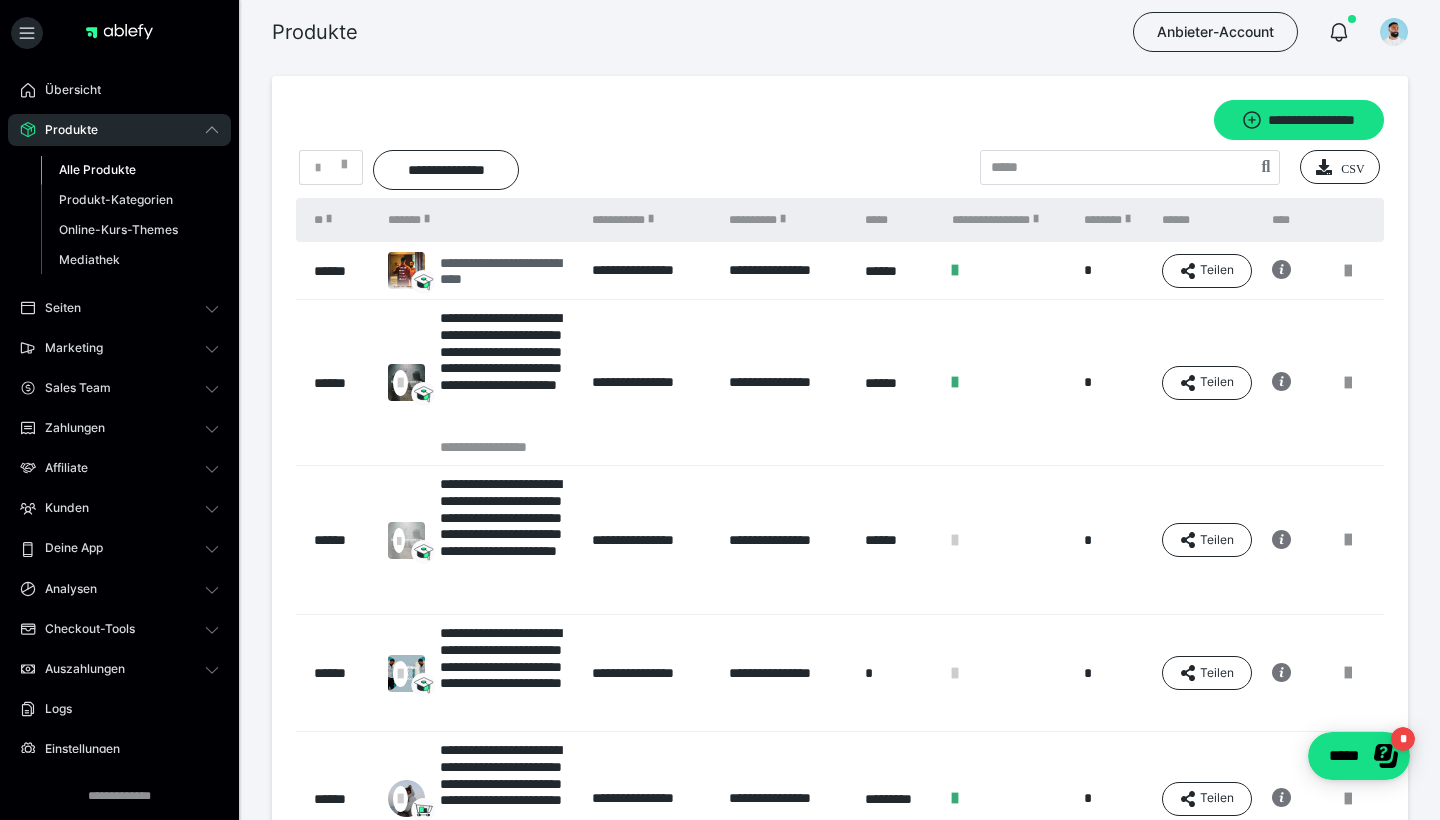 click on "**********" at bounding box center [506, 271] 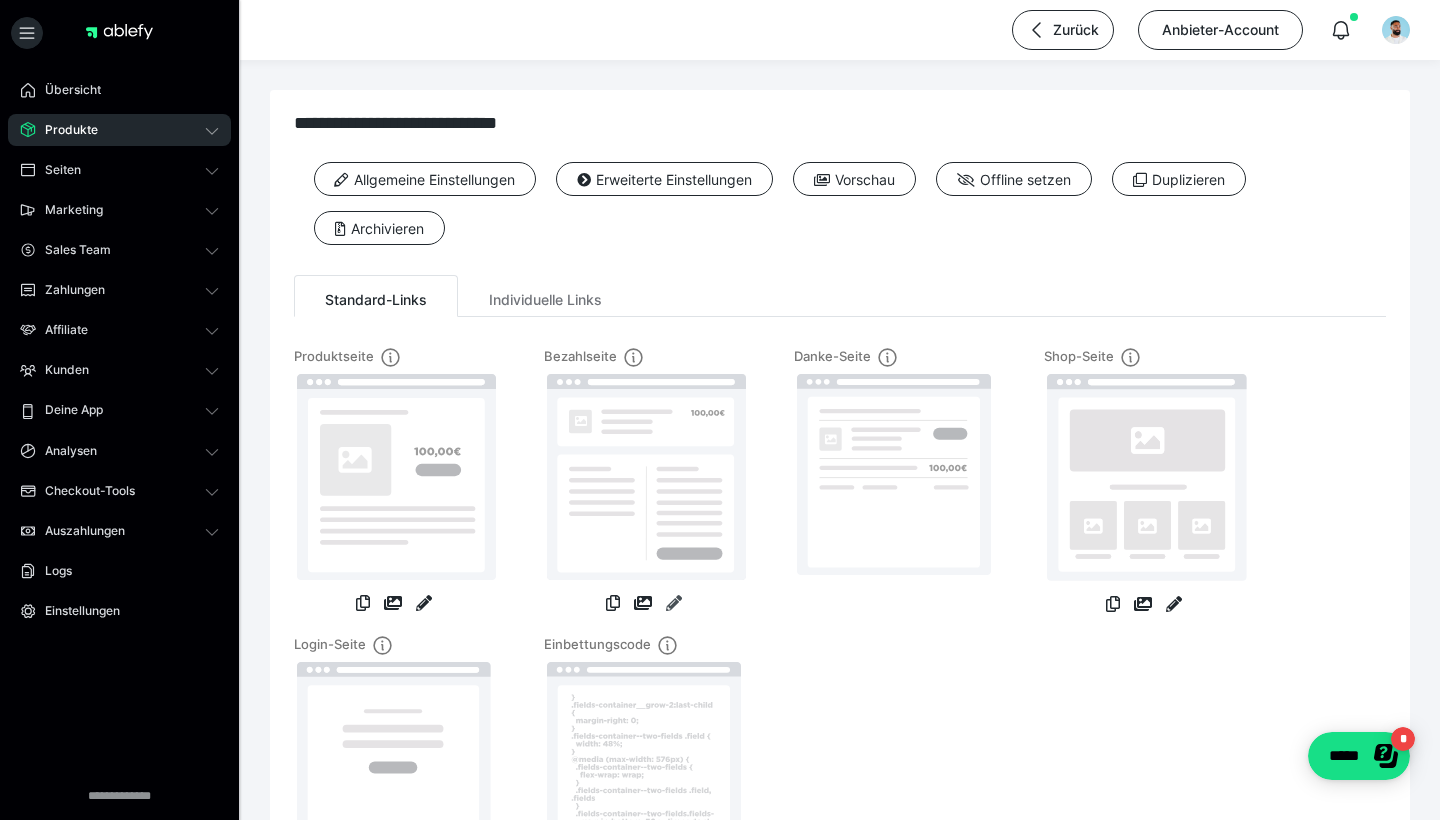 click at bounding box center [674, 603] 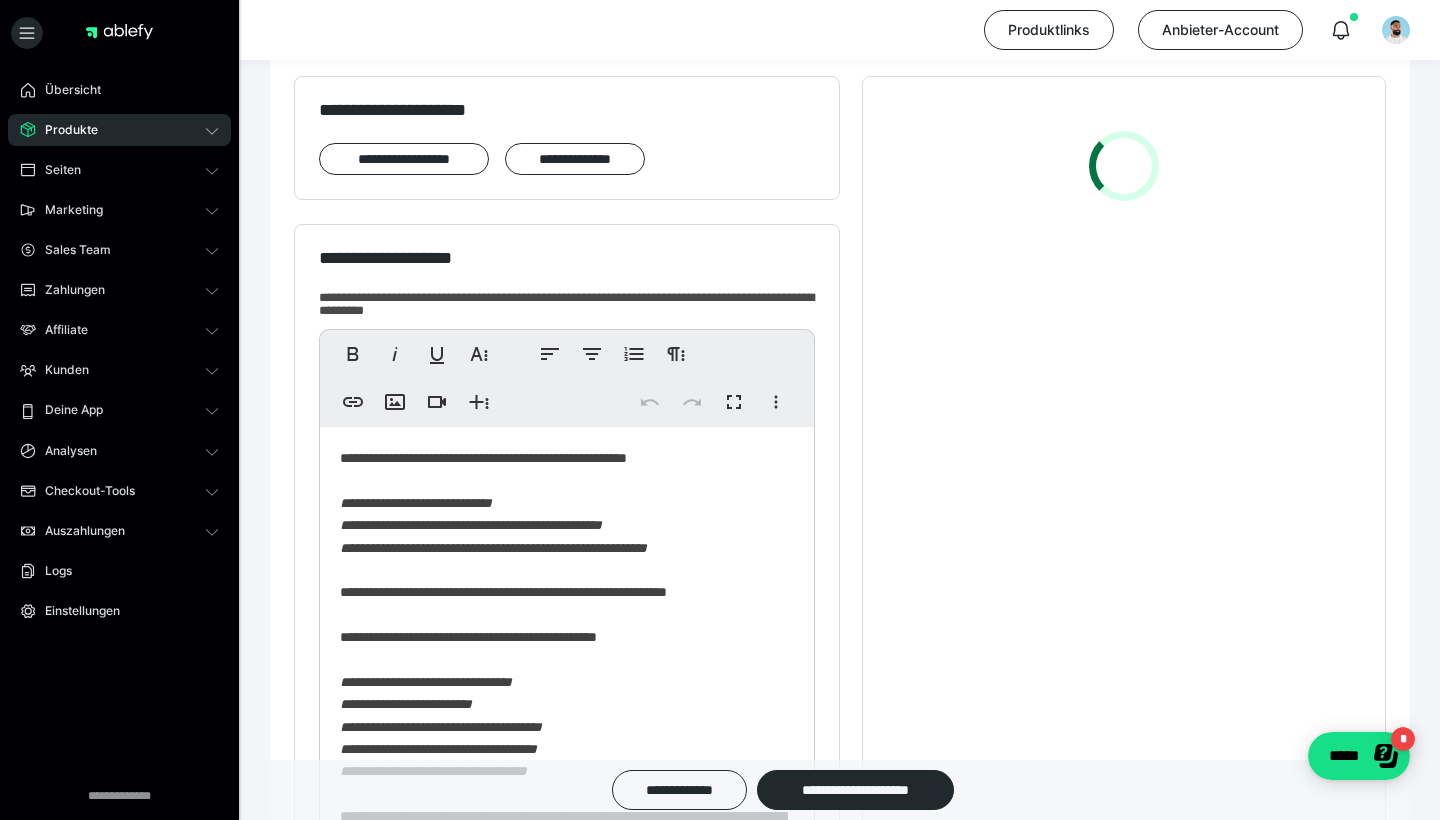 scroll, scrollTop: 350, scrollLeft: 0, axis: vertical 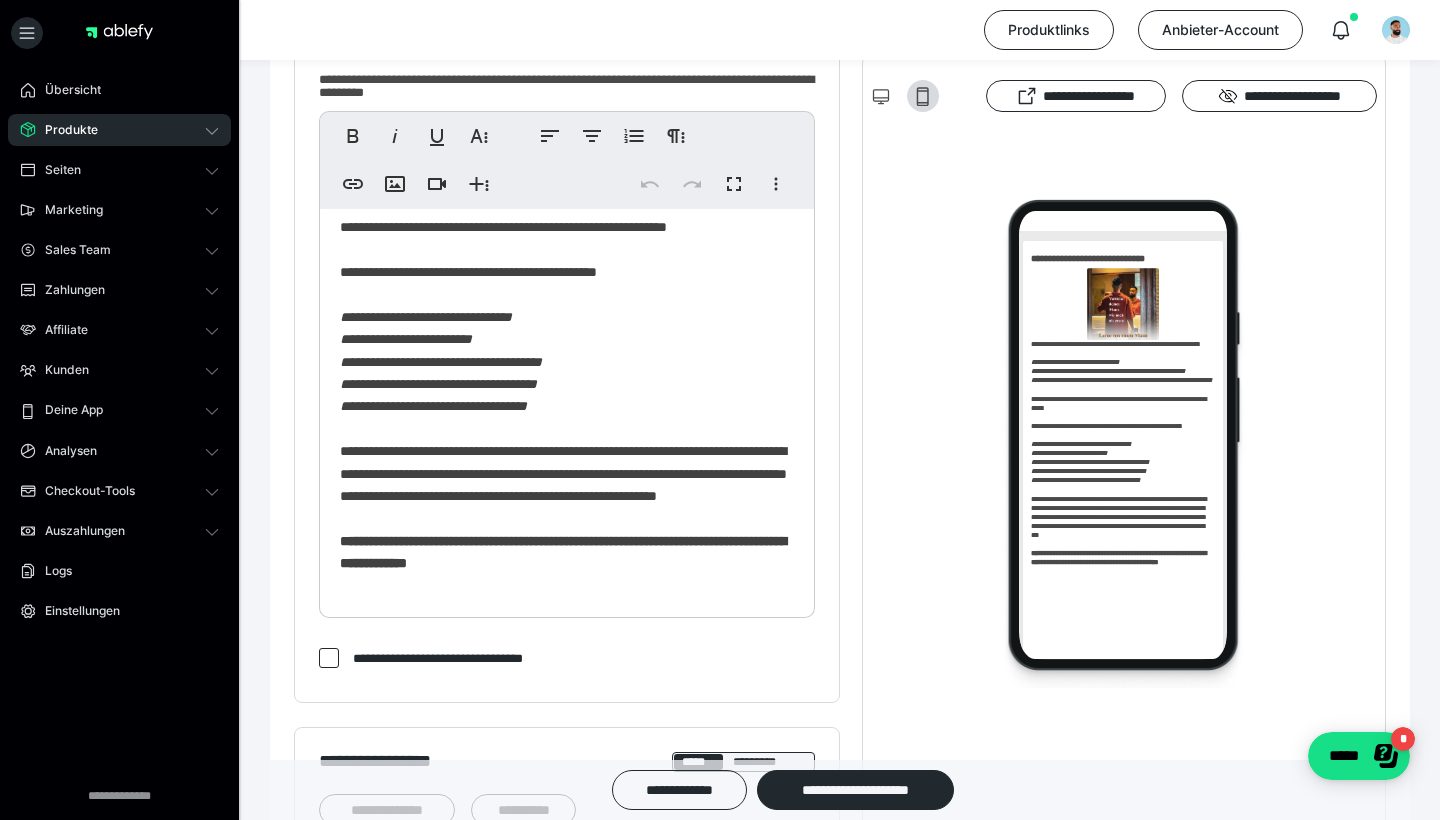 click on "[NUMBER] [STREET], [CITY], [STATE] [POSTAL_CODE]" at bounding box center (567, 335) 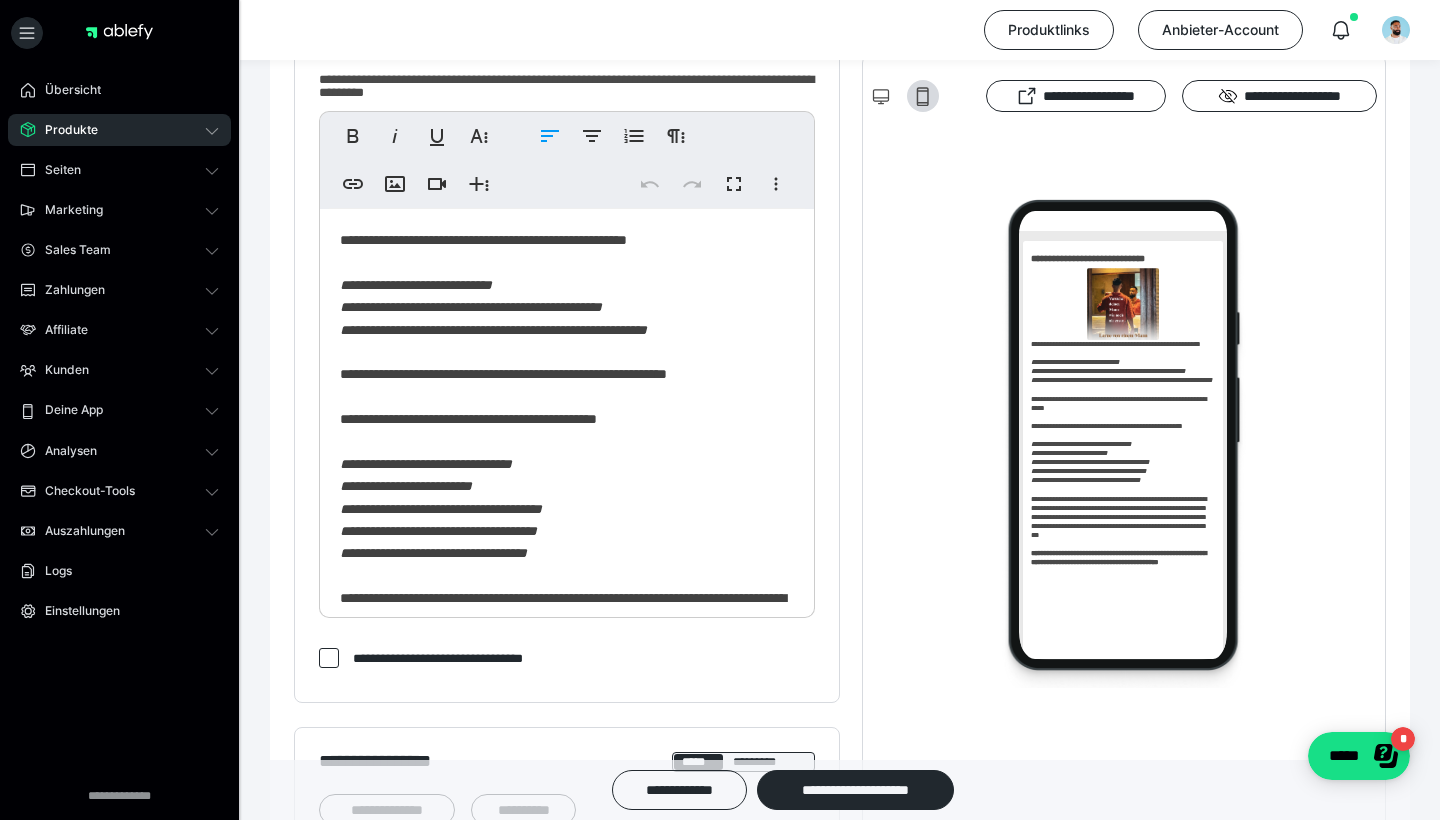 scroll, scrollTop: 0, scrollLeft: 0, axis: both 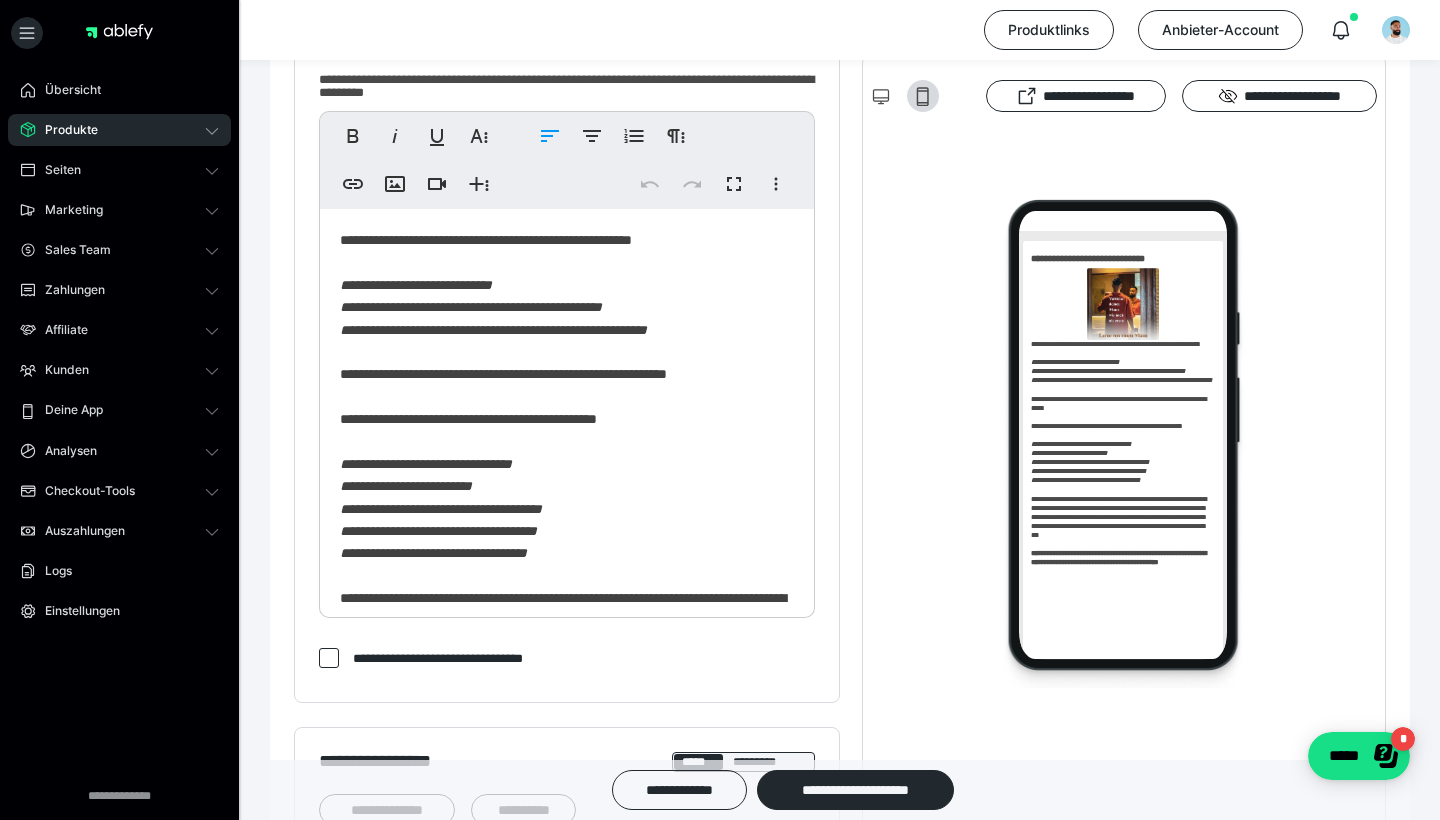 type 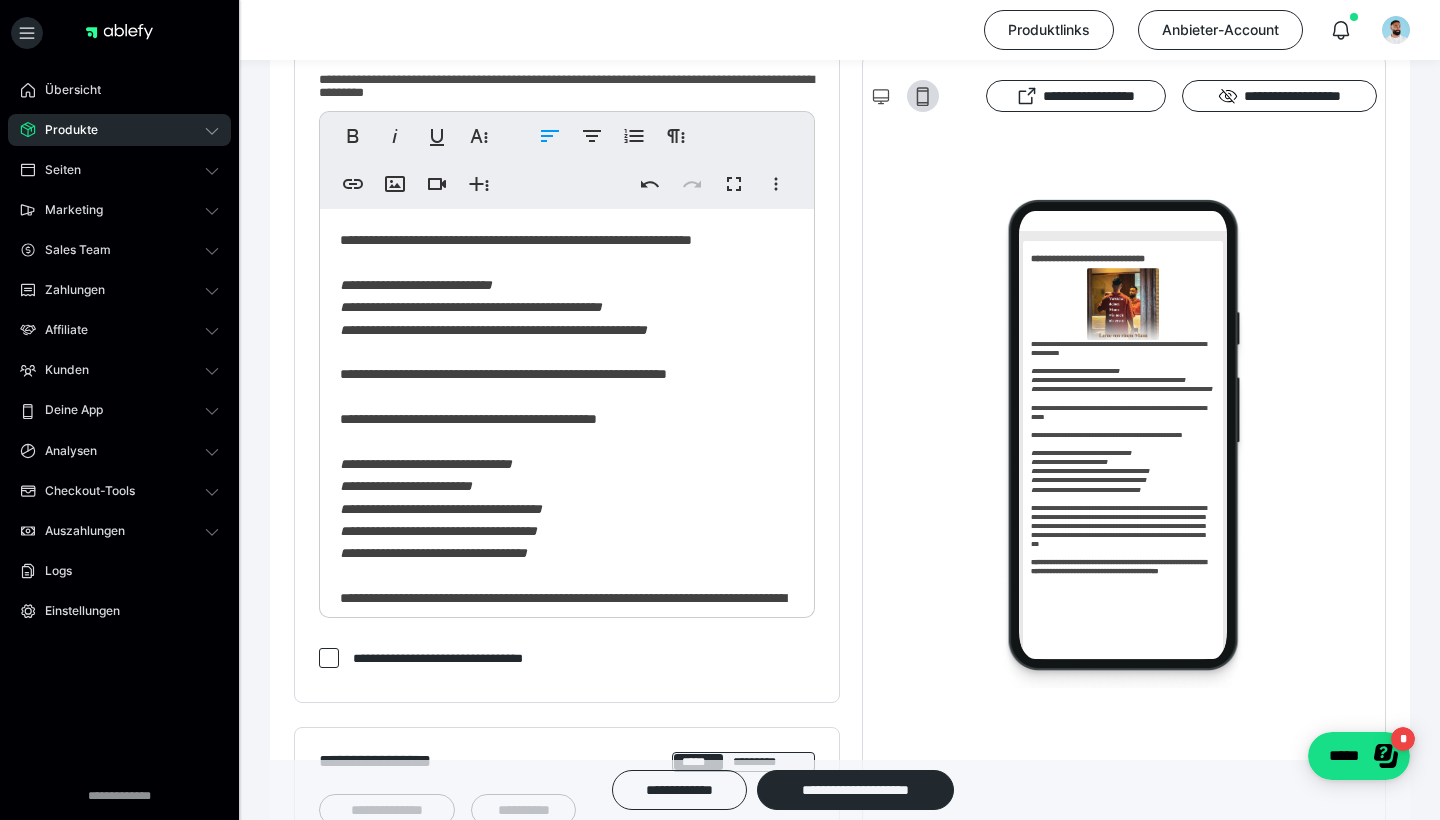 click on "[NUMBER] [STREET], [CITY], [STATE] [POSTAL_CODE]" at bounding box center (567, 482) 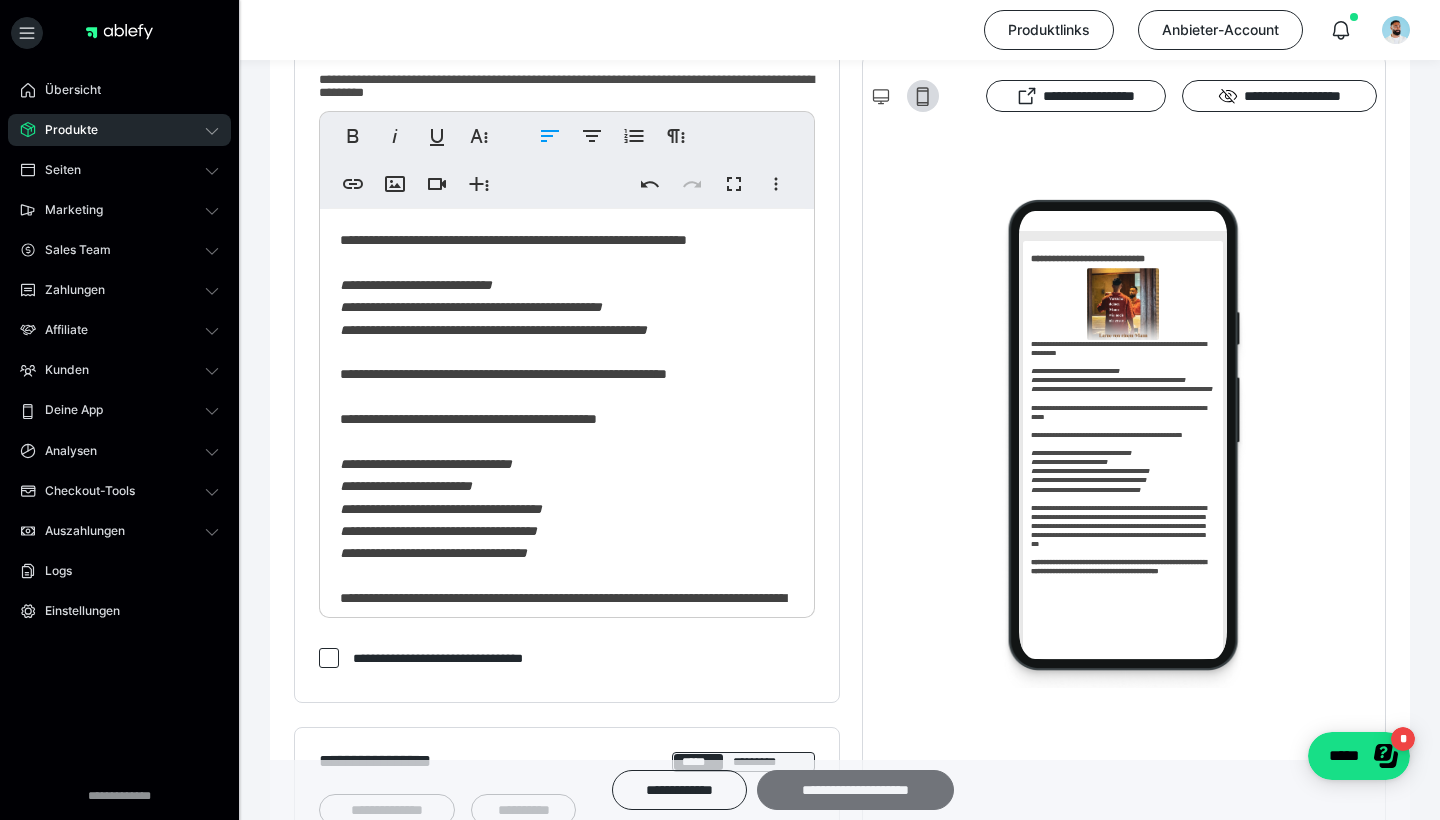 click on "**********" at bounding box center (855, 790) 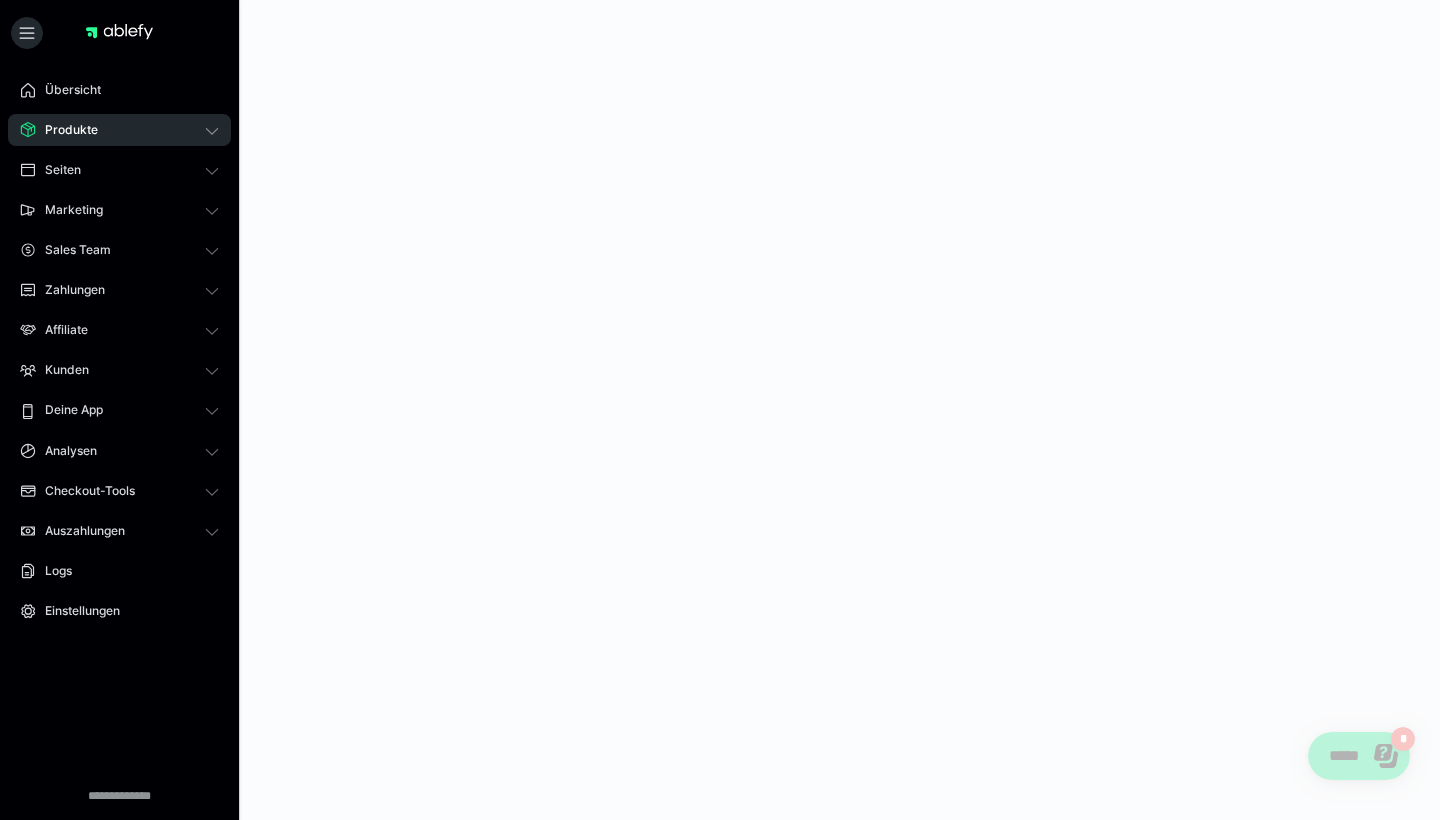 scroll, scrollTop: 0, scrollLeft: 0, axis: both 